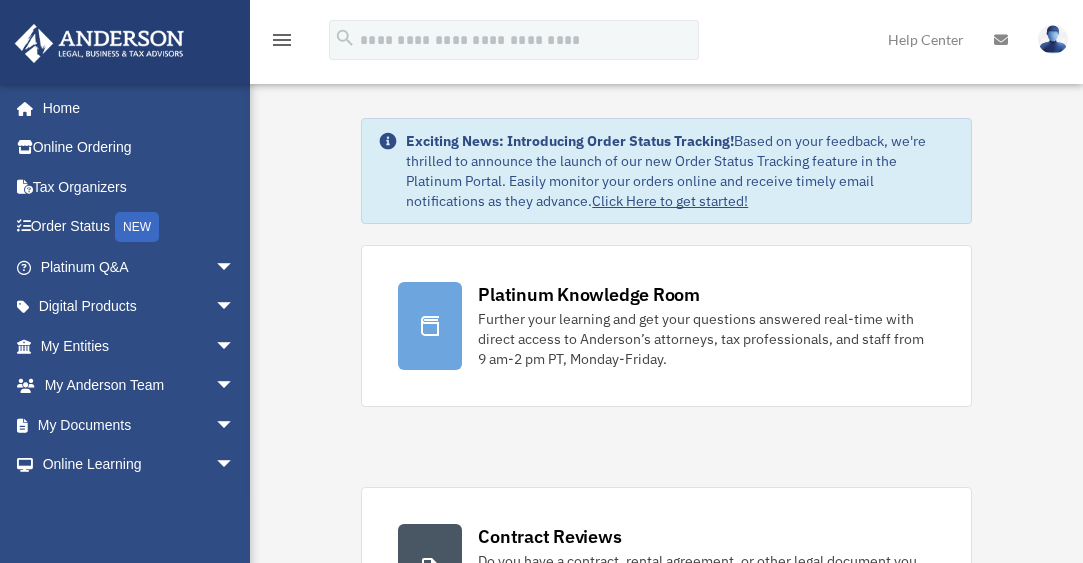scroll, scrollTop: 0, scrollLeft: 0, axis: both 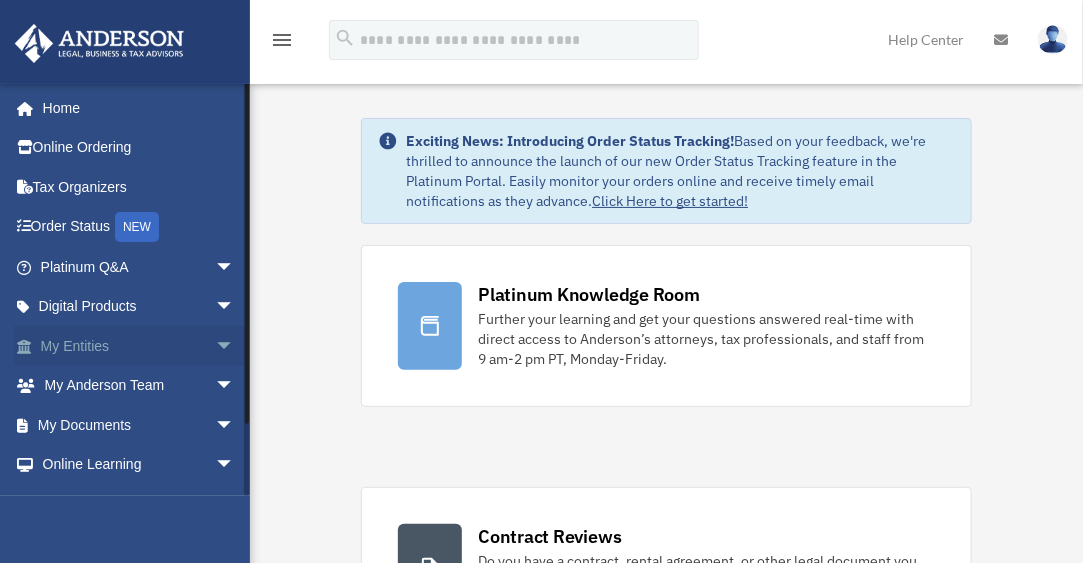 click on "My Entities arrow_drop_down" at bounding box center [139, 346] 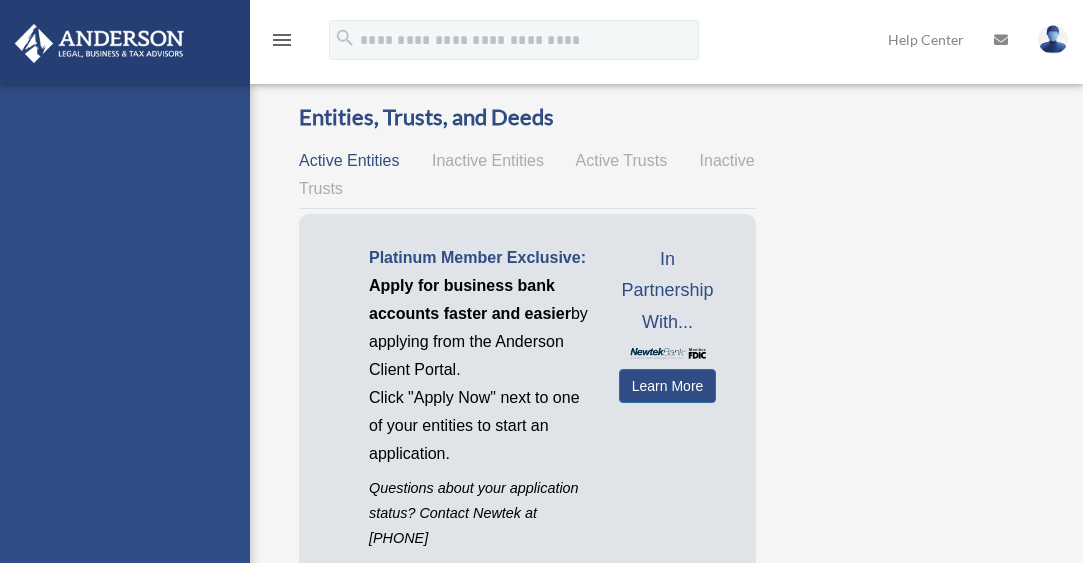 scroll, scrollTop: 0, scrollLeft: 0, axis: both 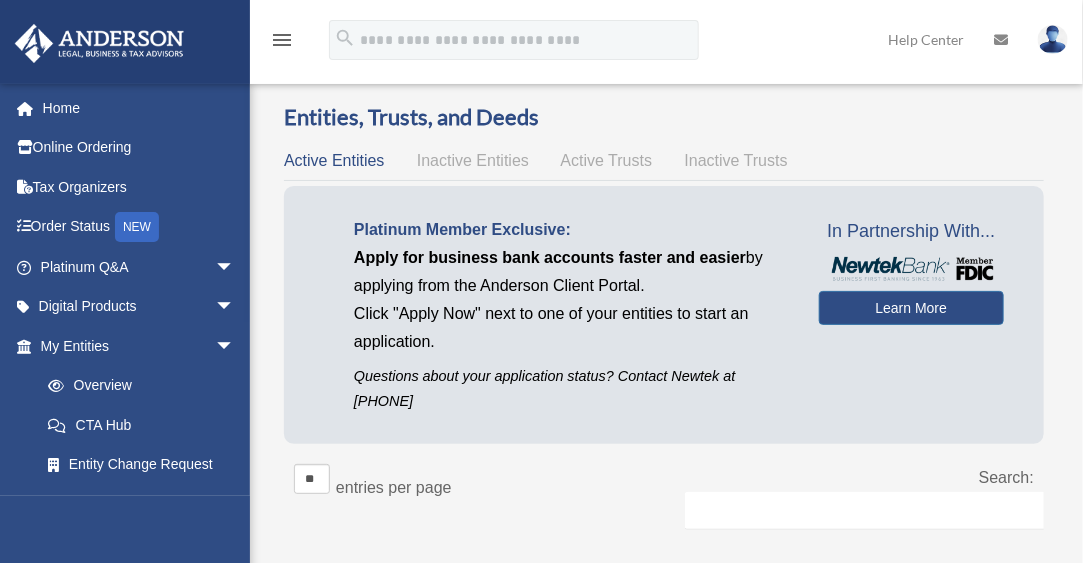 click on "Active Trusts" at bounding box center [607, 160] 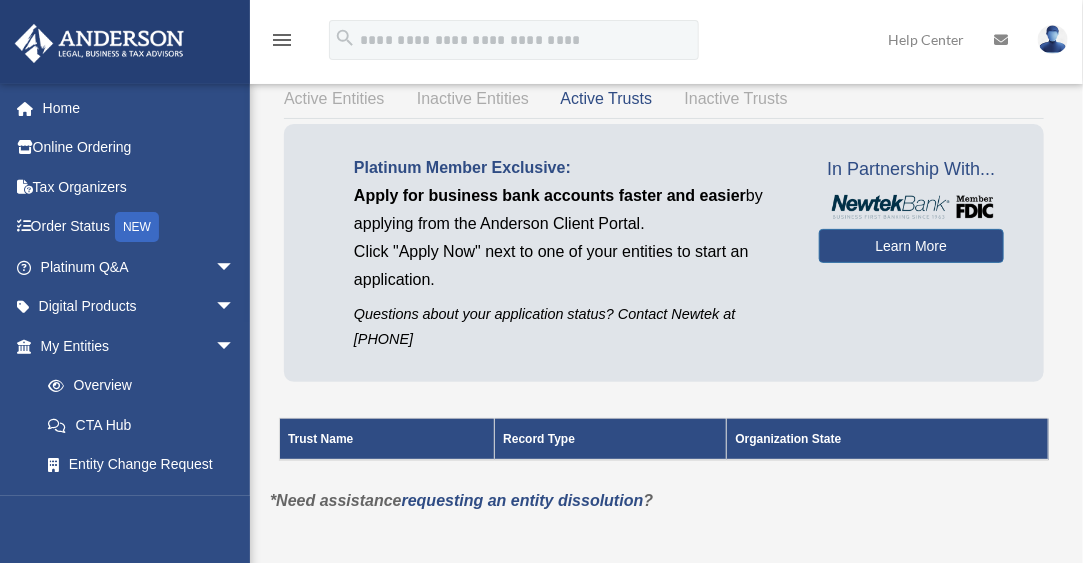 scroll, scrollTop: 0, scrollLeft: 0, axis: both 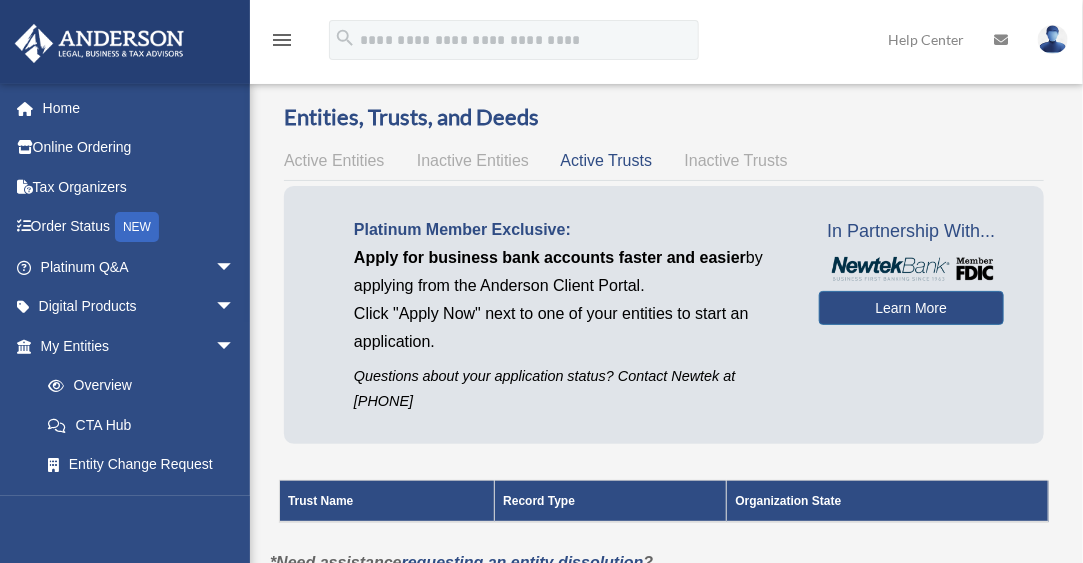 click on "Inactive Trusts" at bounding box center (736, 160) 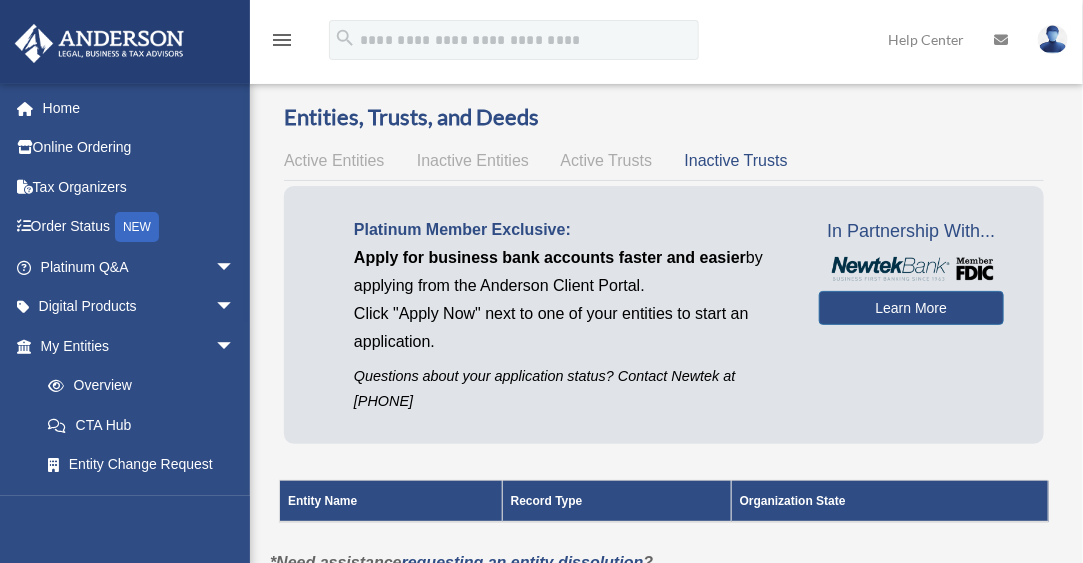 click on "Inactive Entities" at bounding box center [473, 160] 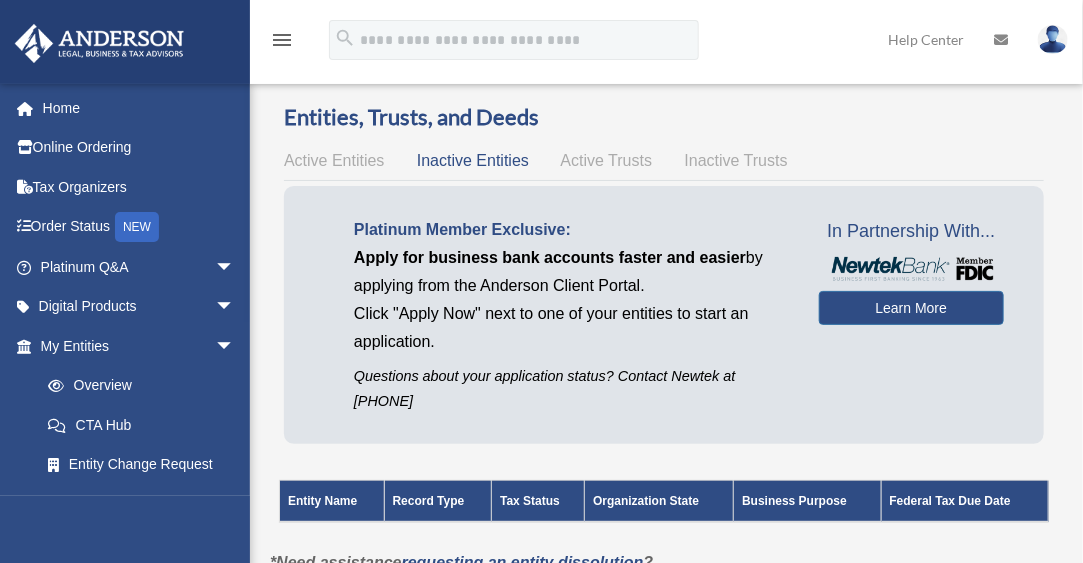 click on "Active Entities" at bounding box center (334, 160) 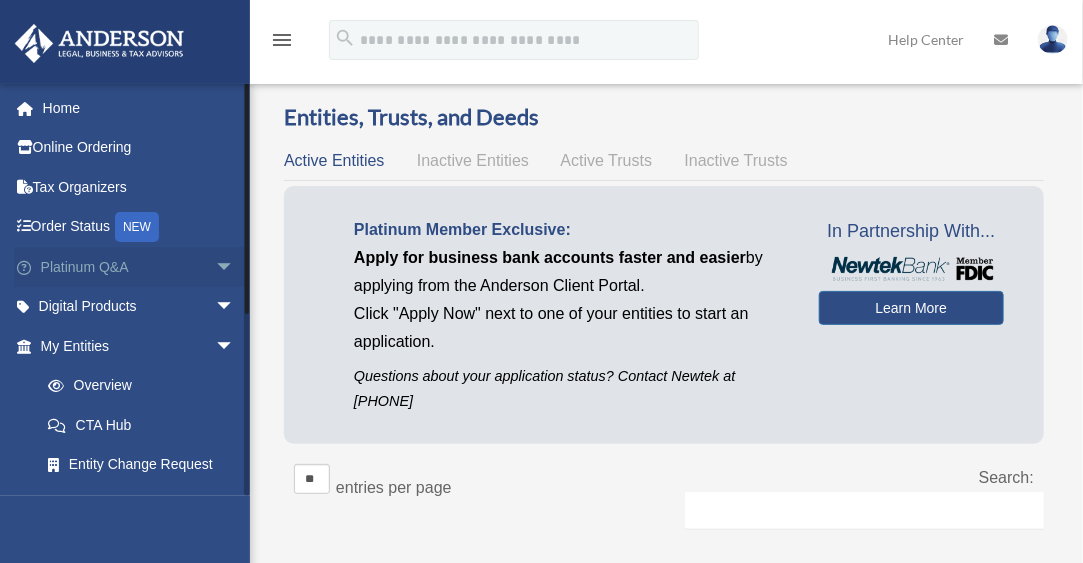 click on "arrow_drop_down" at bounding box center [235, 267] 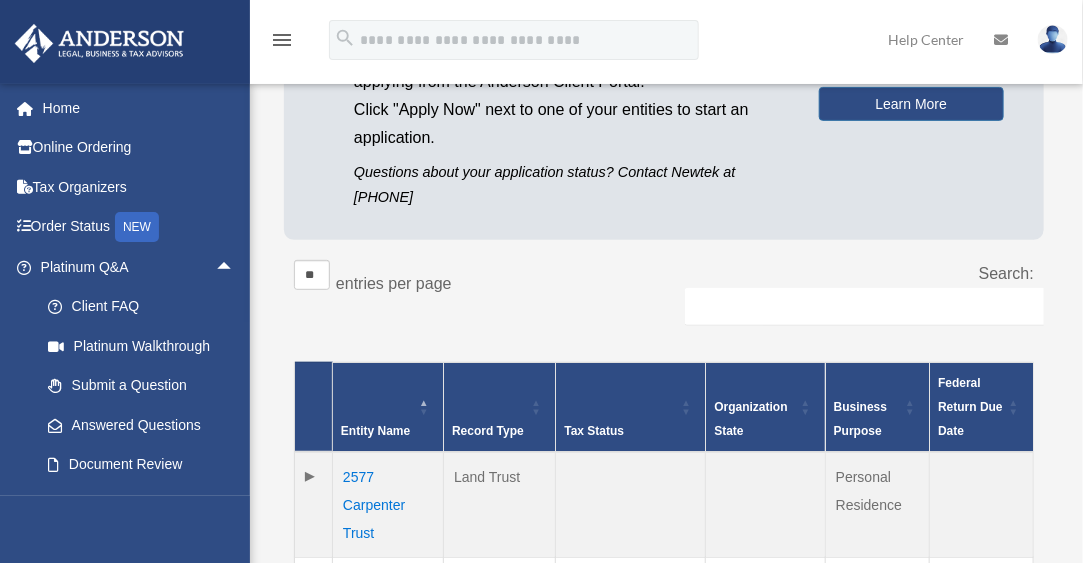 scroll, scrollTop: 297, scrollLeft: 0, axis: vertical 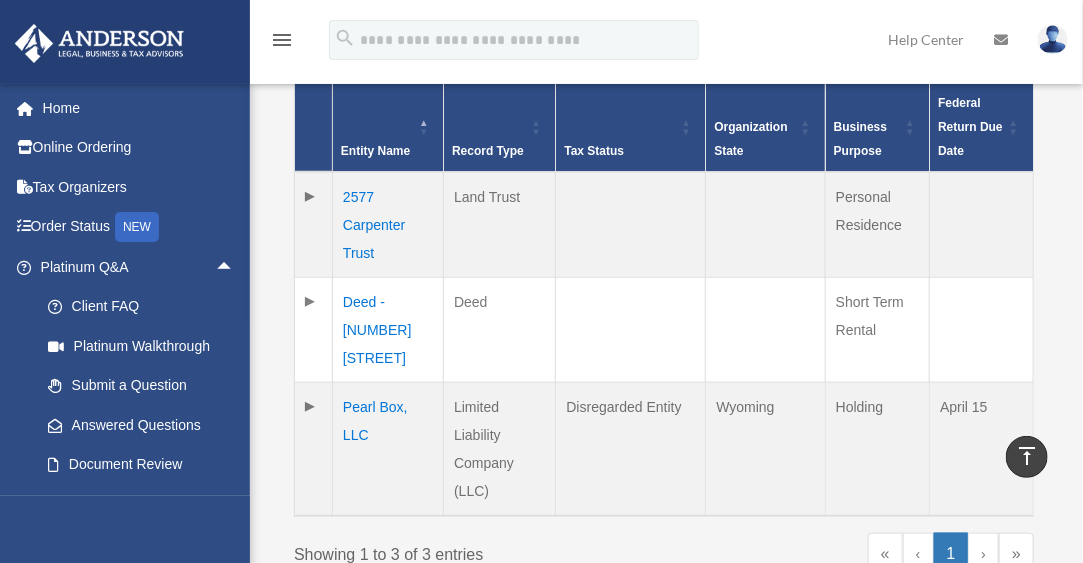 click on "2577 Carpenter Trust" at bounding box center [388, 225] 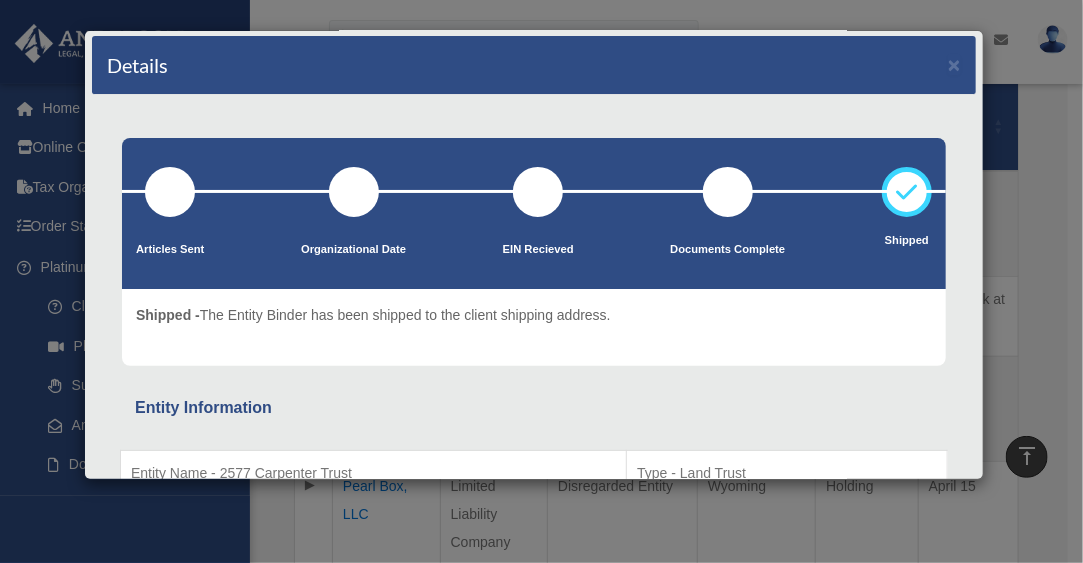 scroll, scrollTop: 0, scrollLeft: 0, axis: both 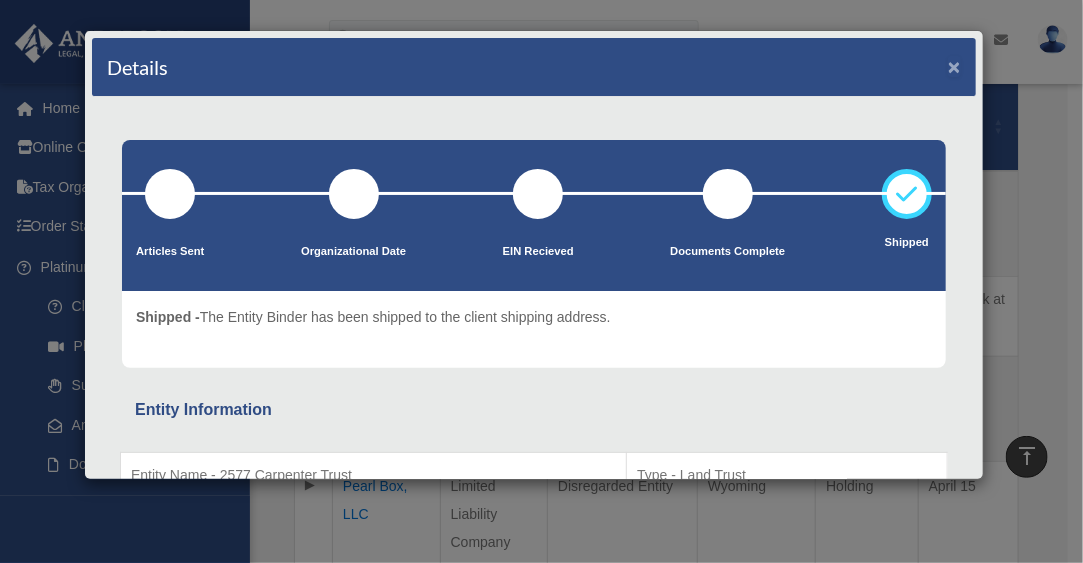 click on "×" at bounding box center [954, 66] 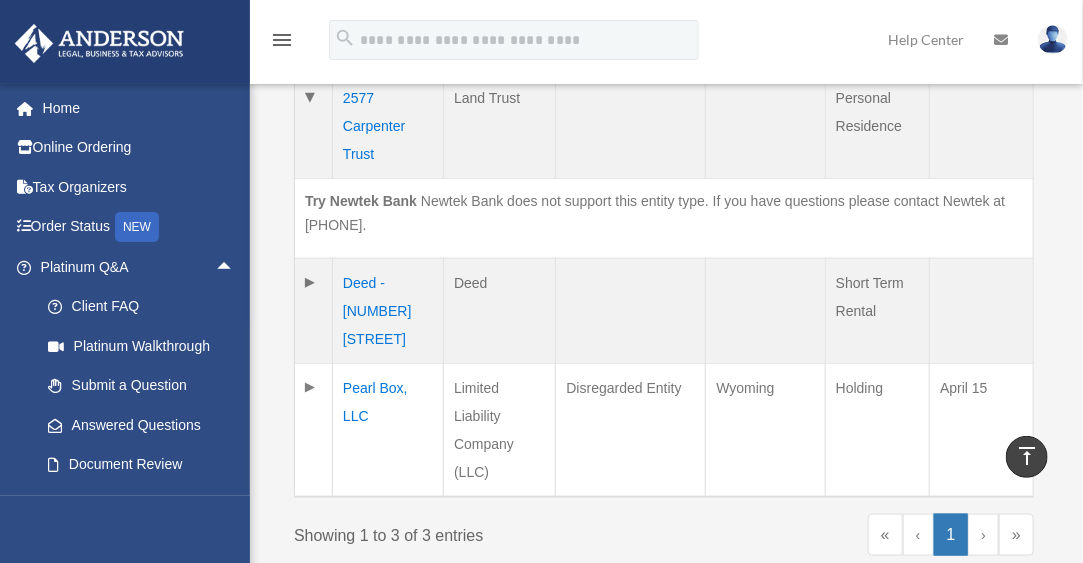 scroll, scrollTop: 740, scrollLeft: 0, axis: vertical 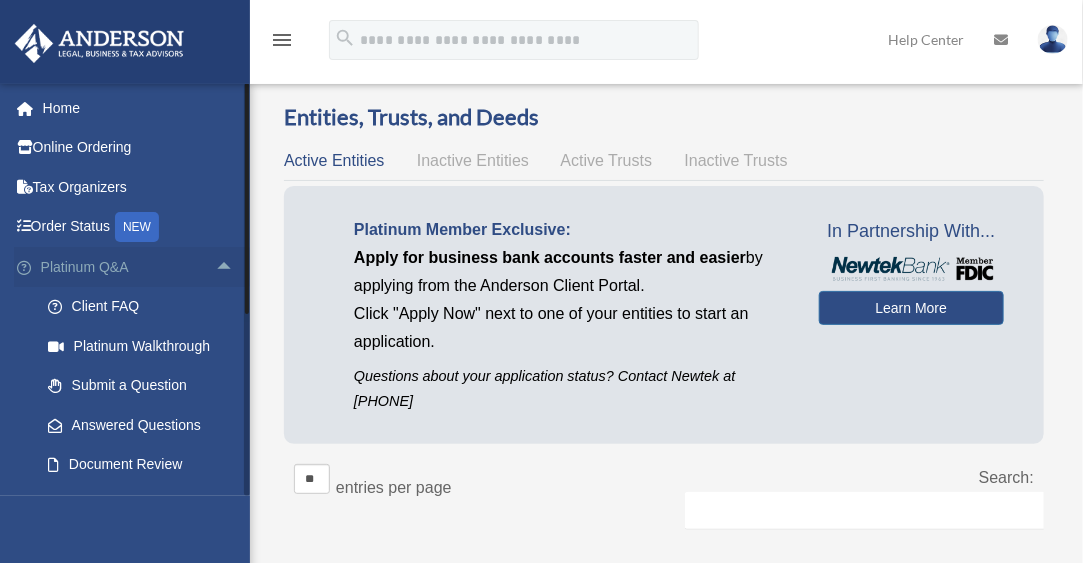 click on "arrow_drop_up" at bounding box center [235, 267] 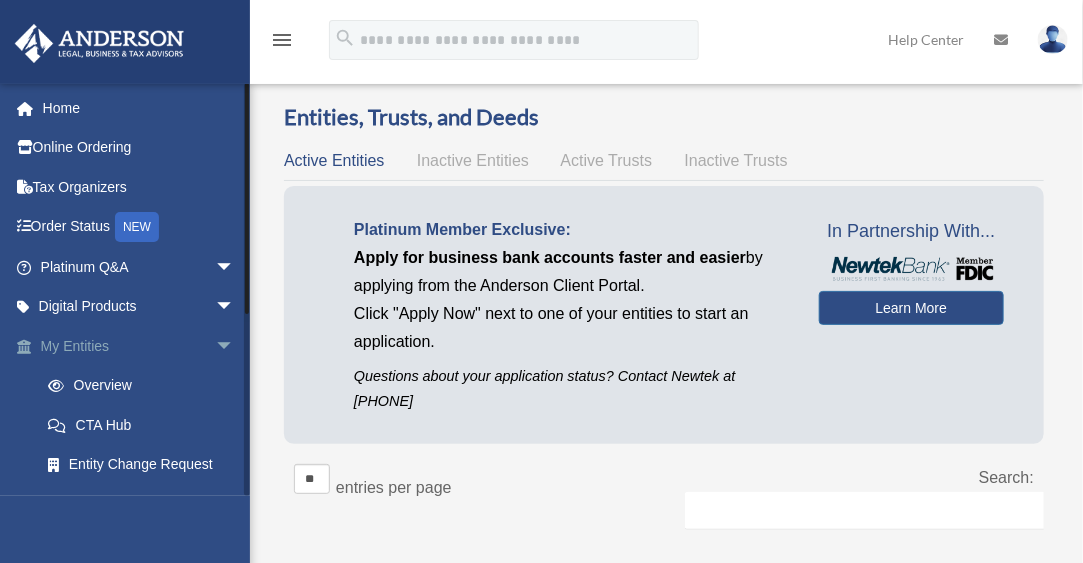 click on "arrow_drop_down" at bounding box center [235, 346] 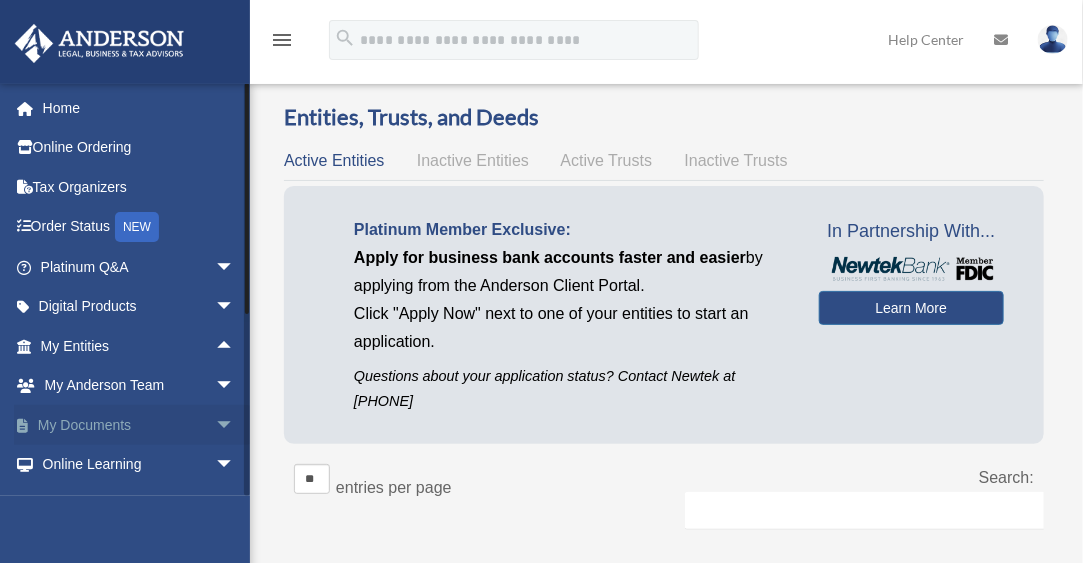 click on "My Documents arrow_drop_down" at bounding box center (139, 425) 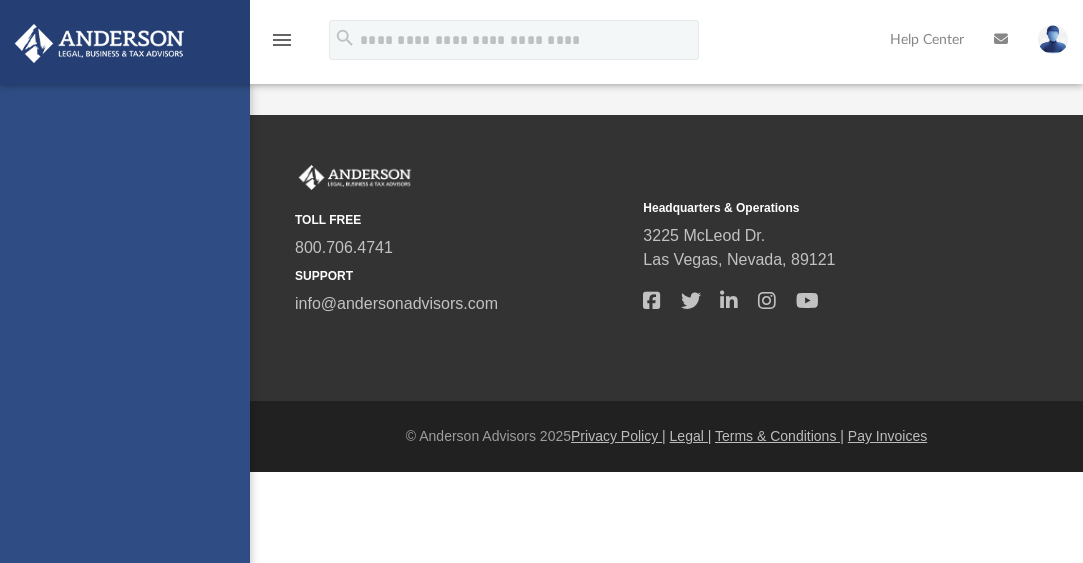 scroll, scrollTop: 0, scrollLeft: 0, axis: both 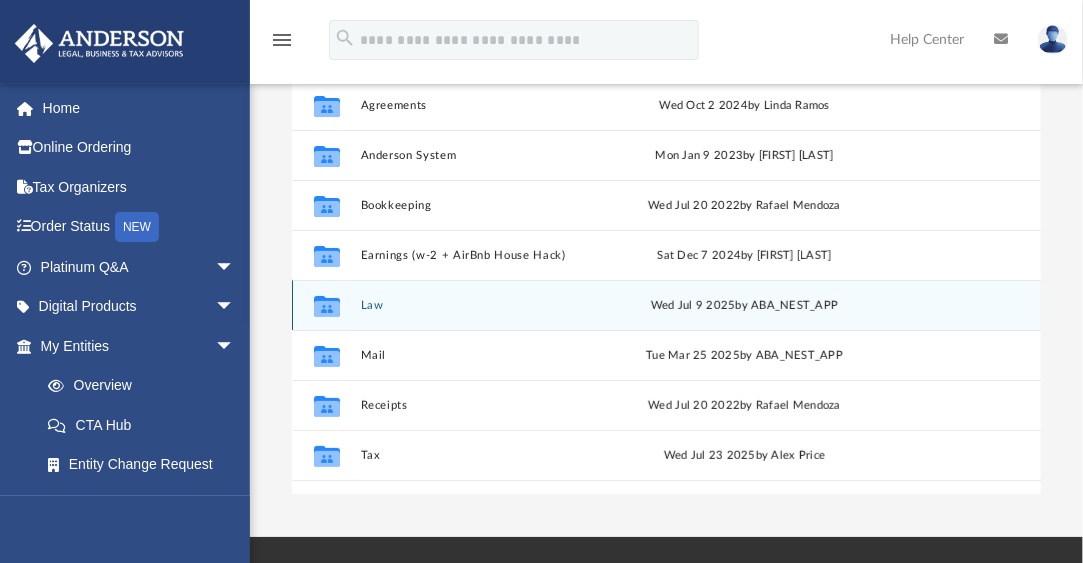 click on "Law" at bounding box center [485, 305] 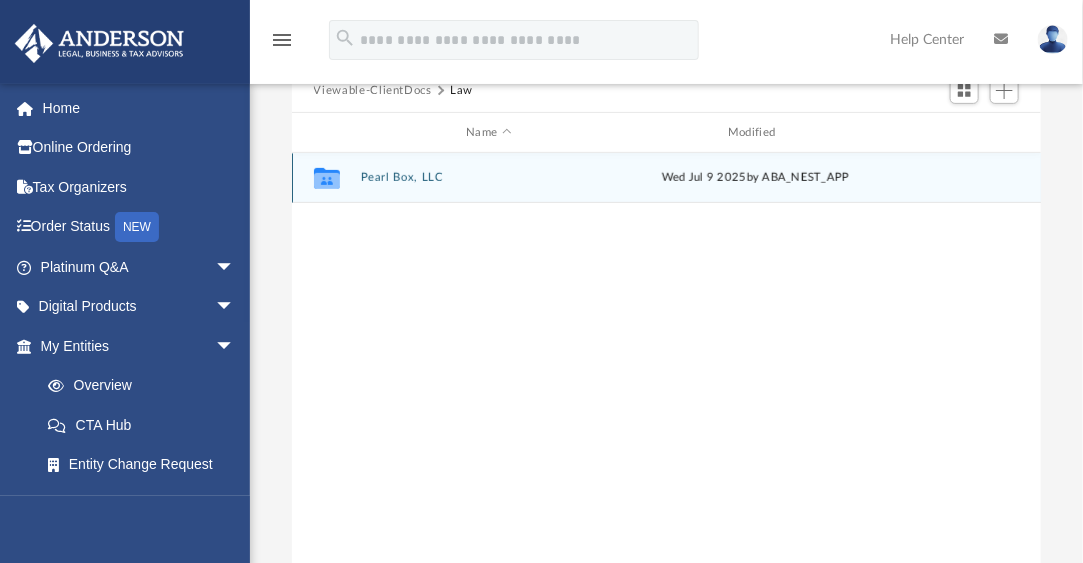 scroll, scrollTop: 77, scrollLeft: 0, axis: vertical 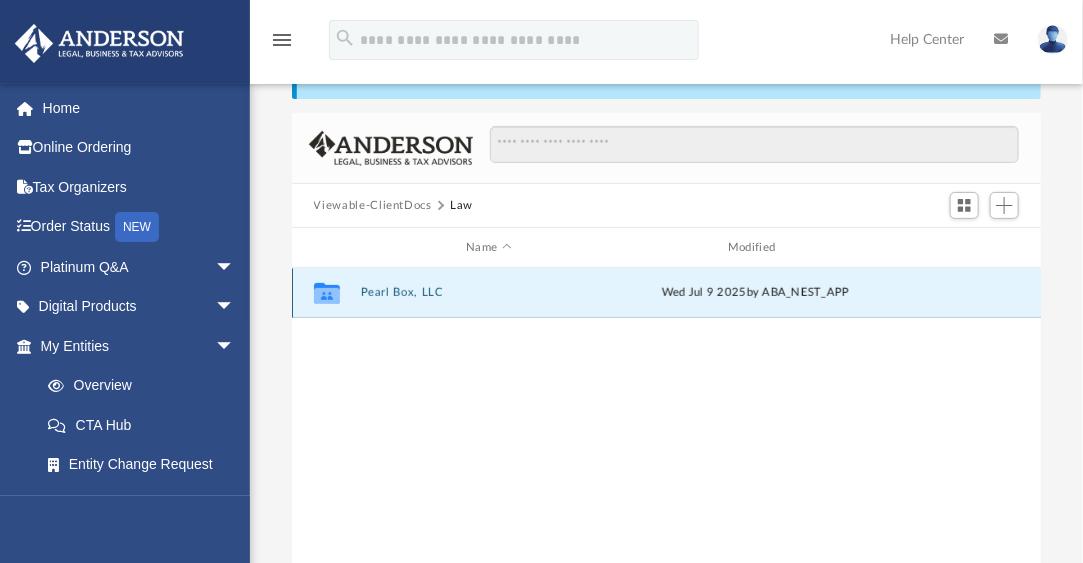 click on "Pearl Box, LLC" at bounding box center [489, 292] 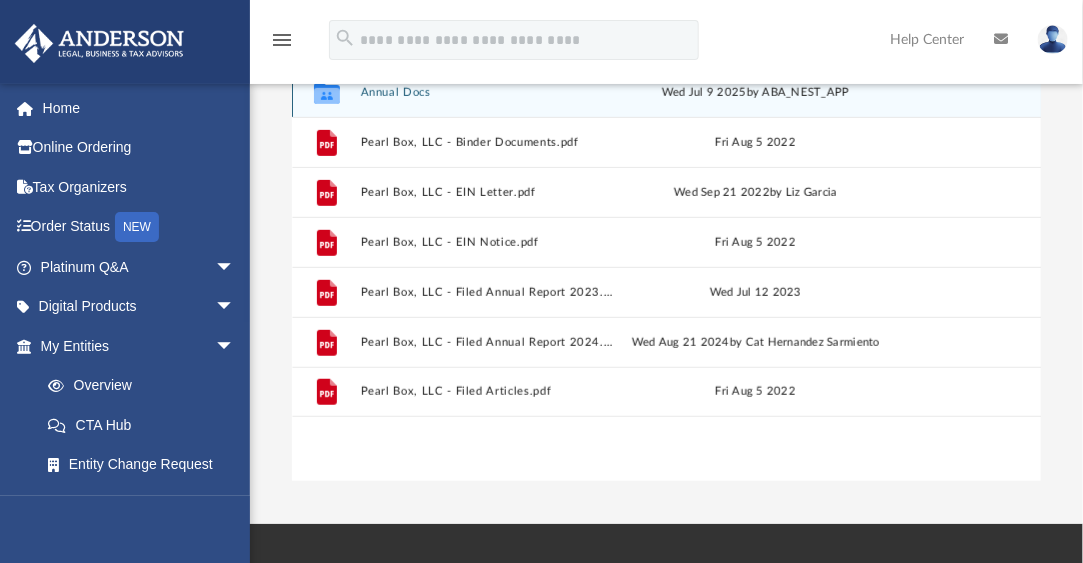 scroll, scrollTop: 286, scrollLeft: 0, axis: vertical 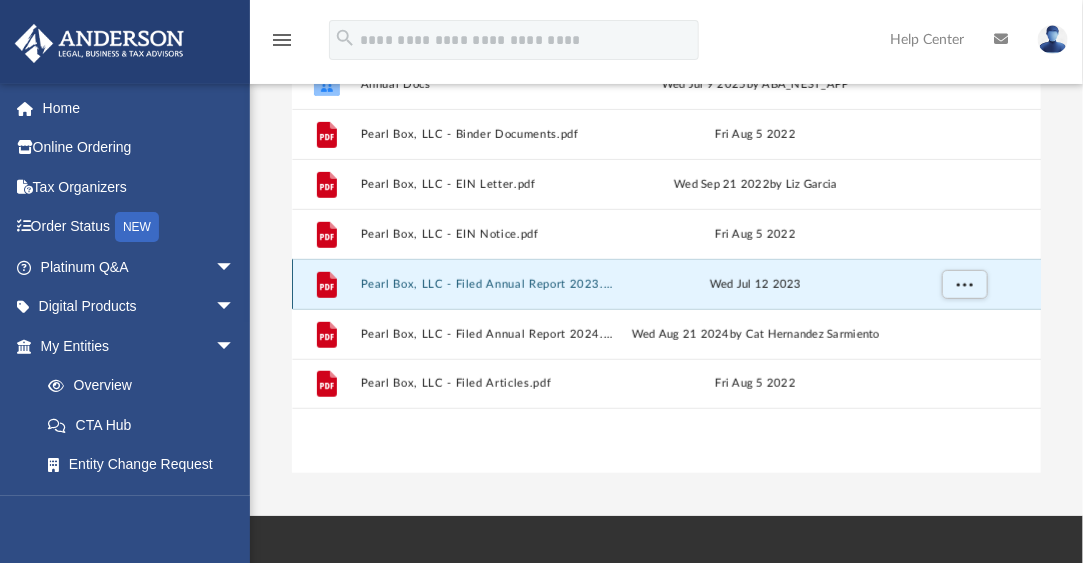 click on "Pearl Box, LLC - Filed Annual Report 2023.pdf" at bounding box center [489, 284] 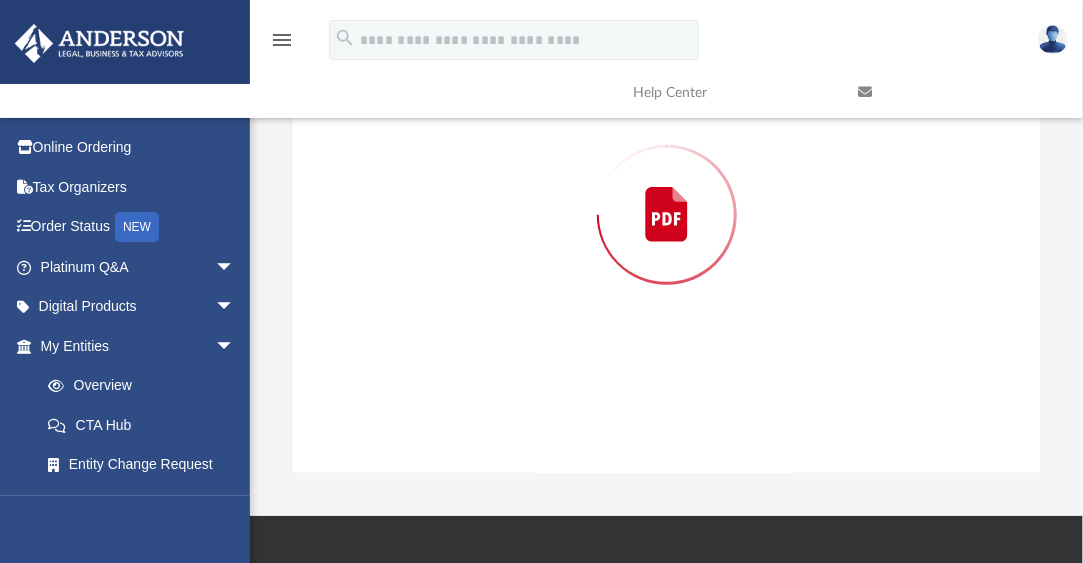 scroll, scrollTop: 195, scrollLeft: 0, axis: vertical 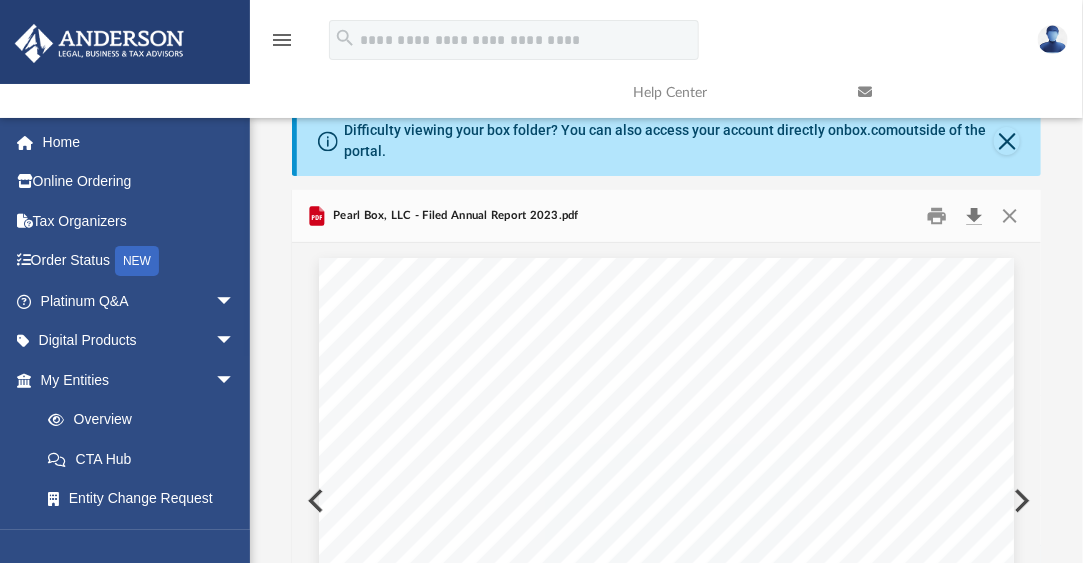 click at bounding box center [974, 216] 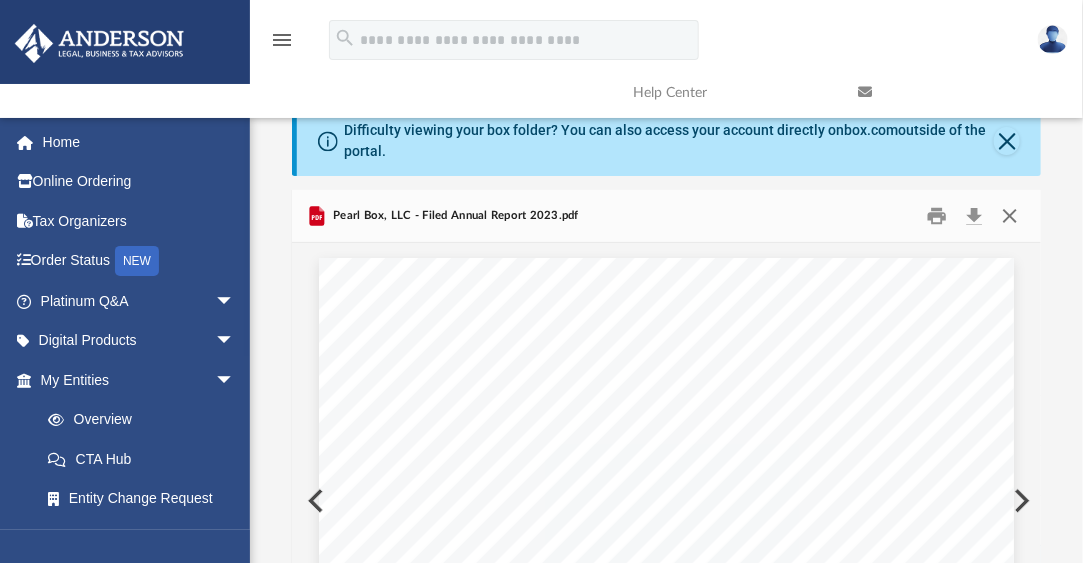 click at bounding box center (1010, 216) 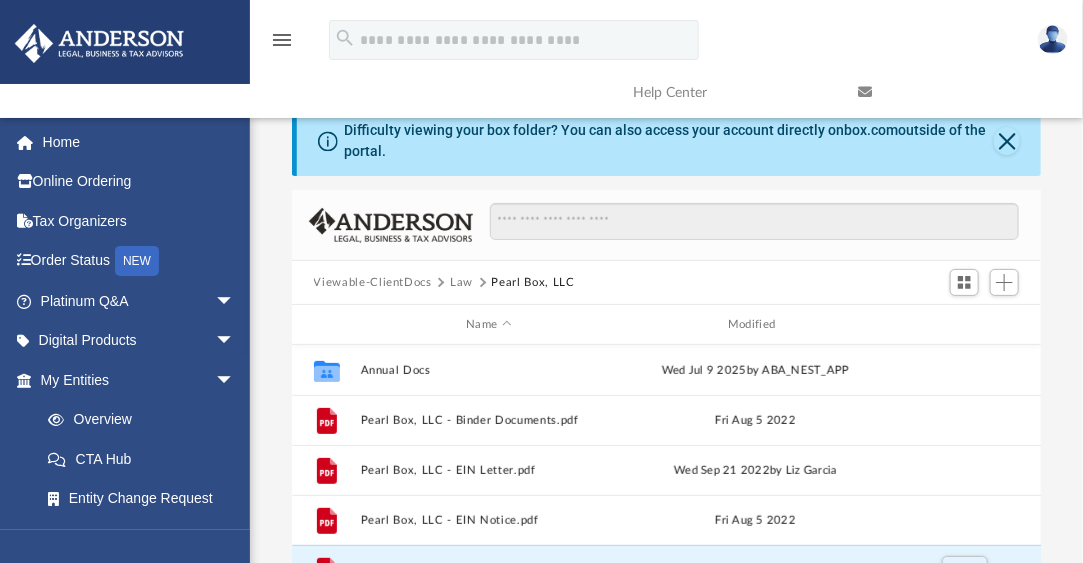scroll, scrollTop: 30, scrollLeft: 0, axis: vertical 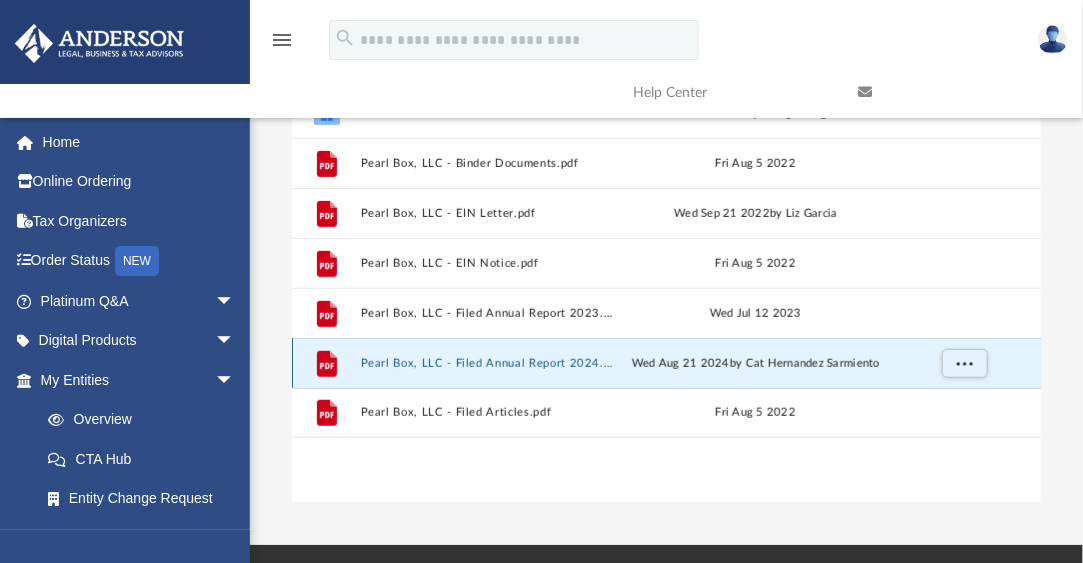click on "Pearl Box, LLC - Filed Annual Report 2024.pdf" at bounding box center [489, 363] 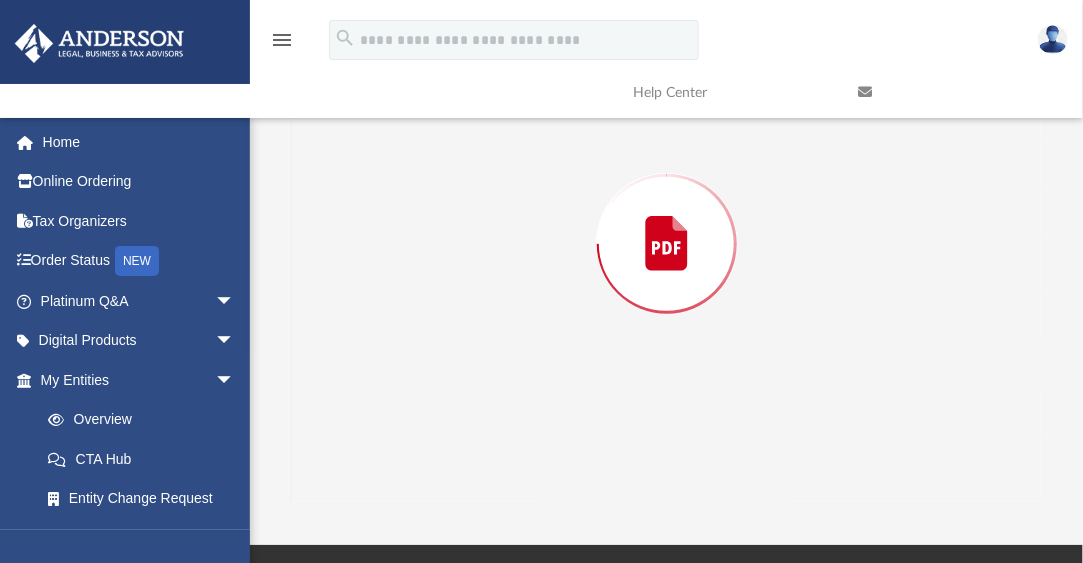 scroll, scrollTop: 195, scrollLeft: 0, axis: vertical 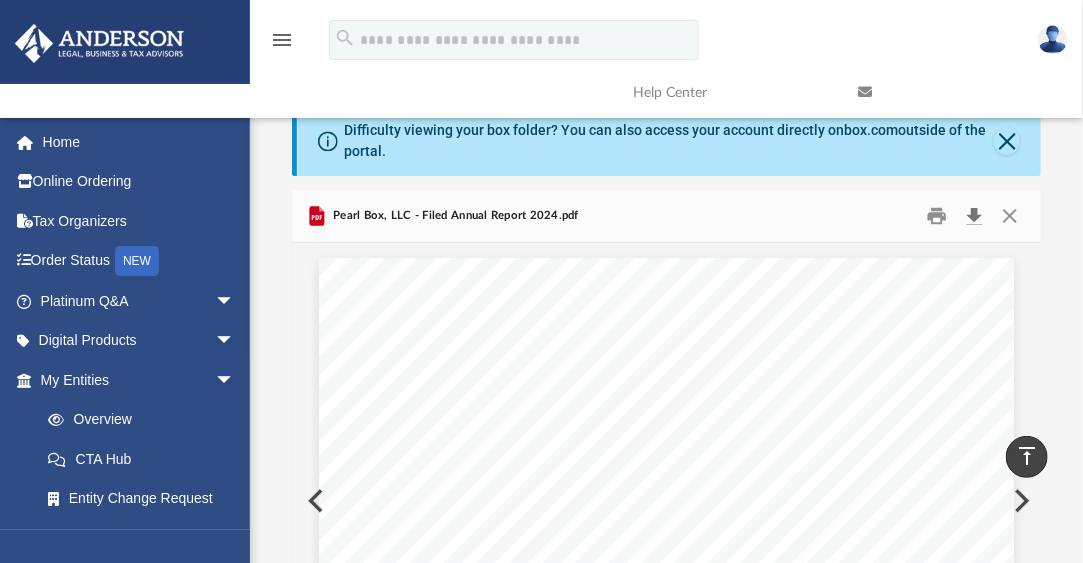 click at bounding box center (974, 216) 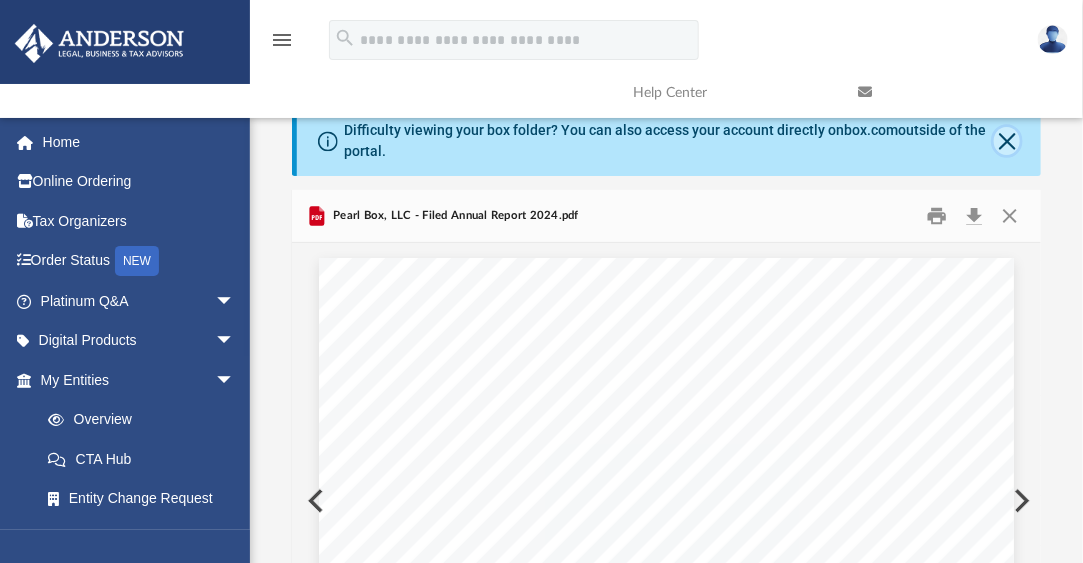 click 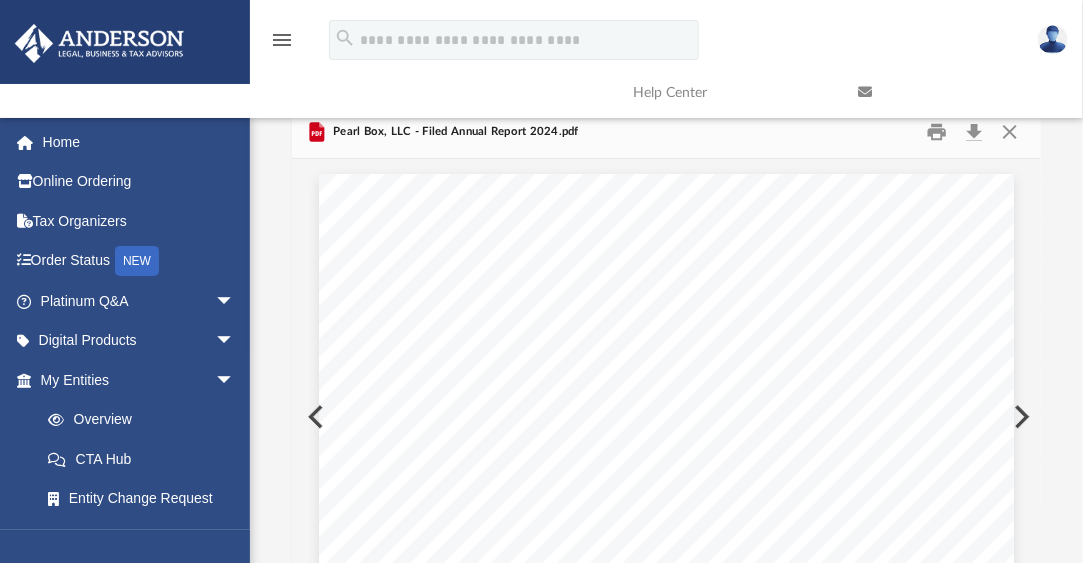 click at bounding box center [955, 92] 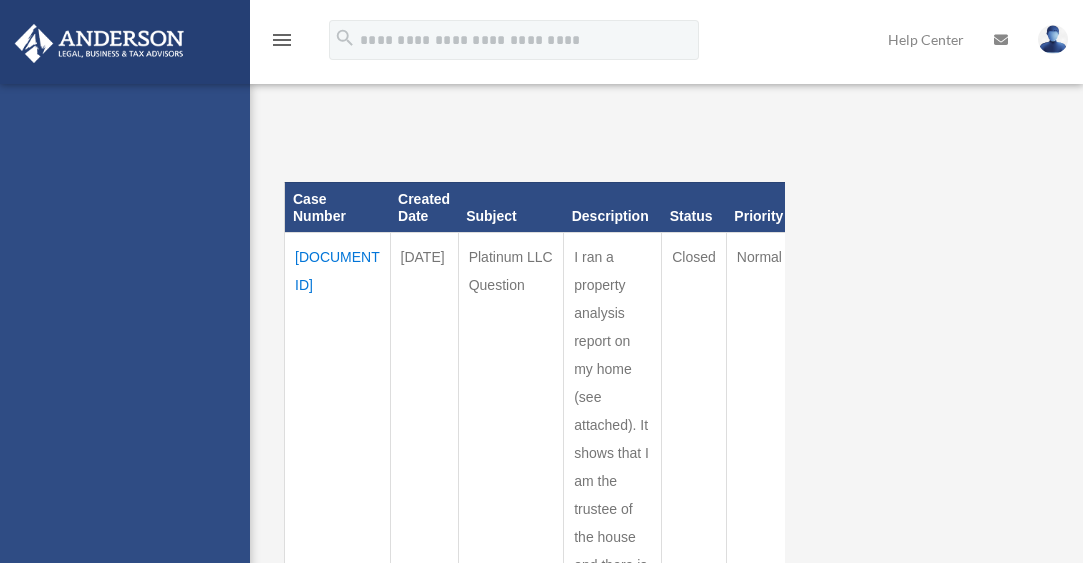 scroll, scrollTop: 0, scrollLeft: 0, axis: both 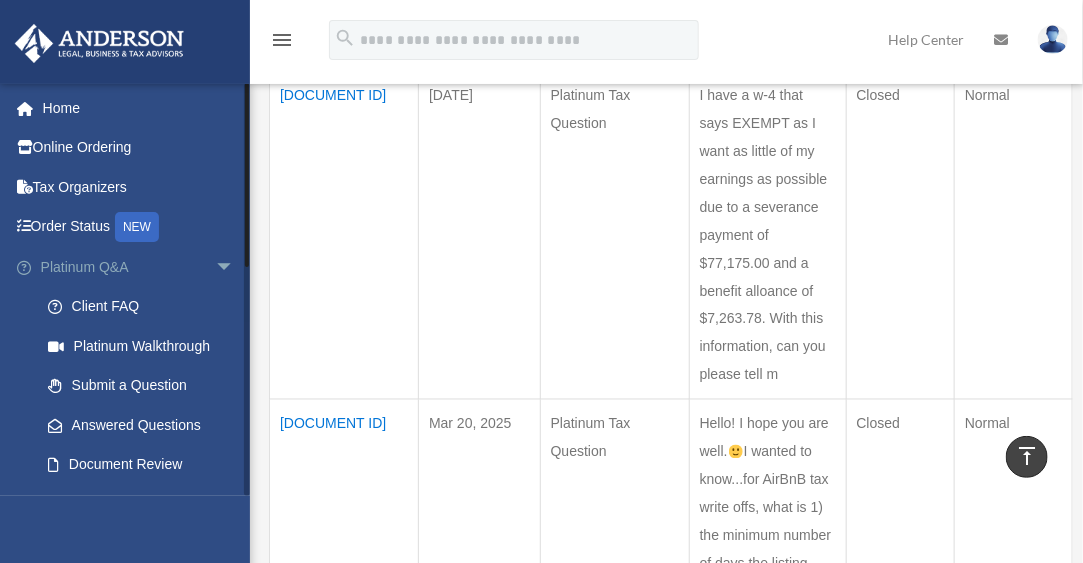 click on "arrow_drop_down" at bounding box center (235, 267) 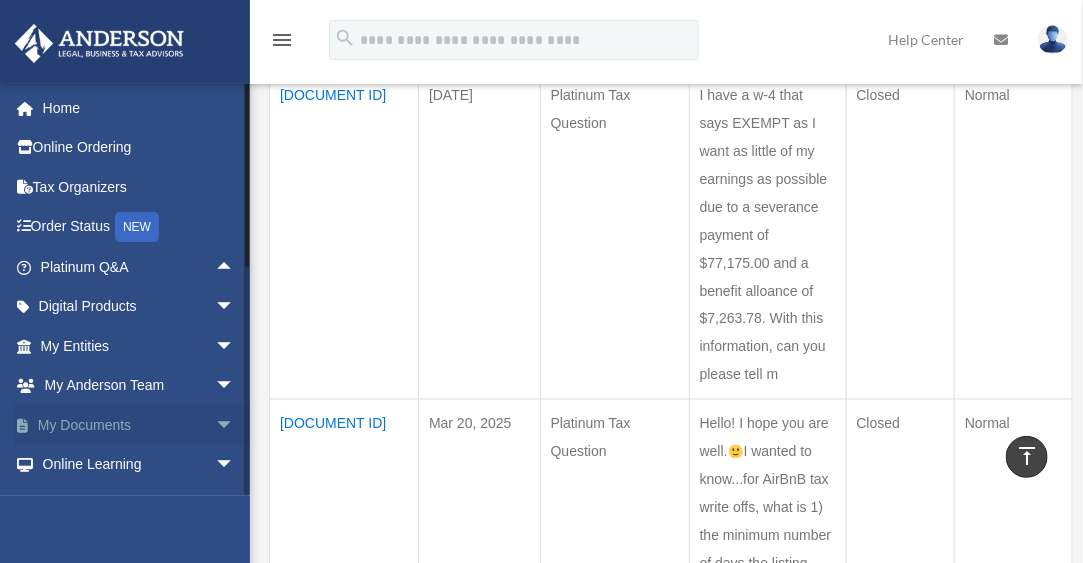 click on "My Documents arrow_drop_down" at bounding box center [139, 425] 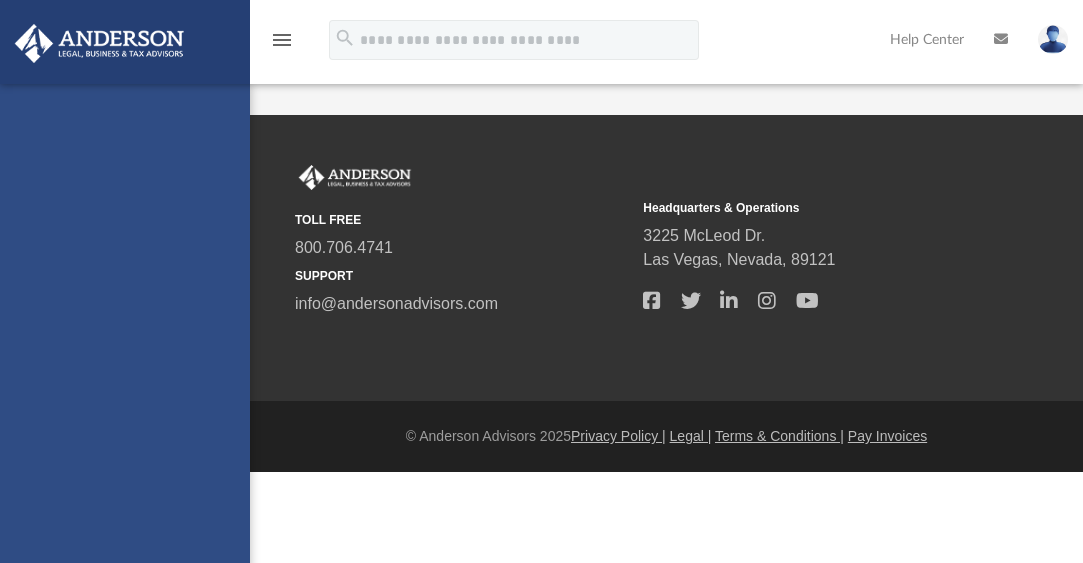 scroll, scrollTop: 0, scrollLeft: 0, axis: both 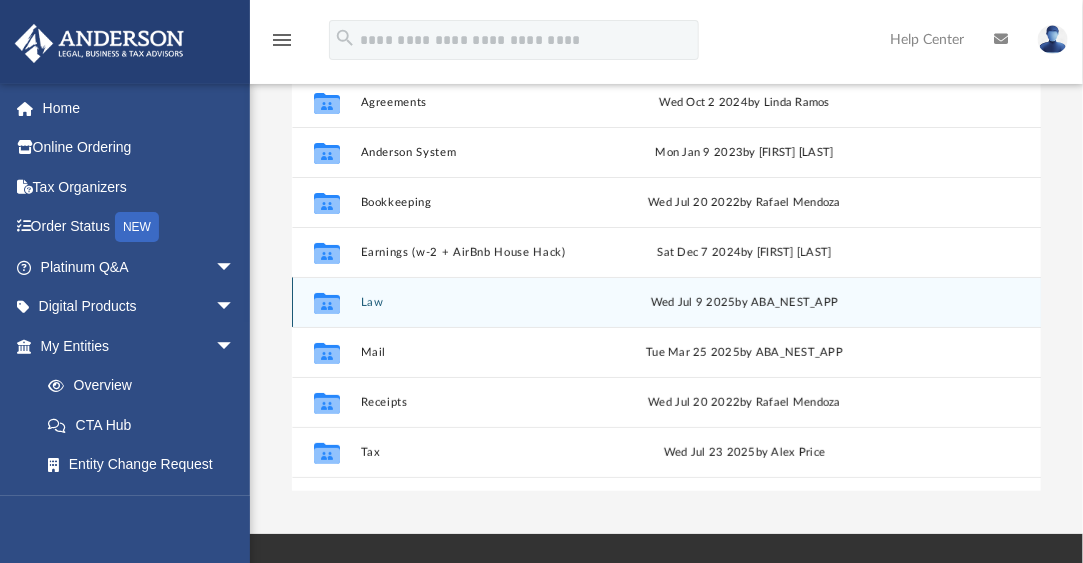 click on "Law" at bounding box center (485, 302) 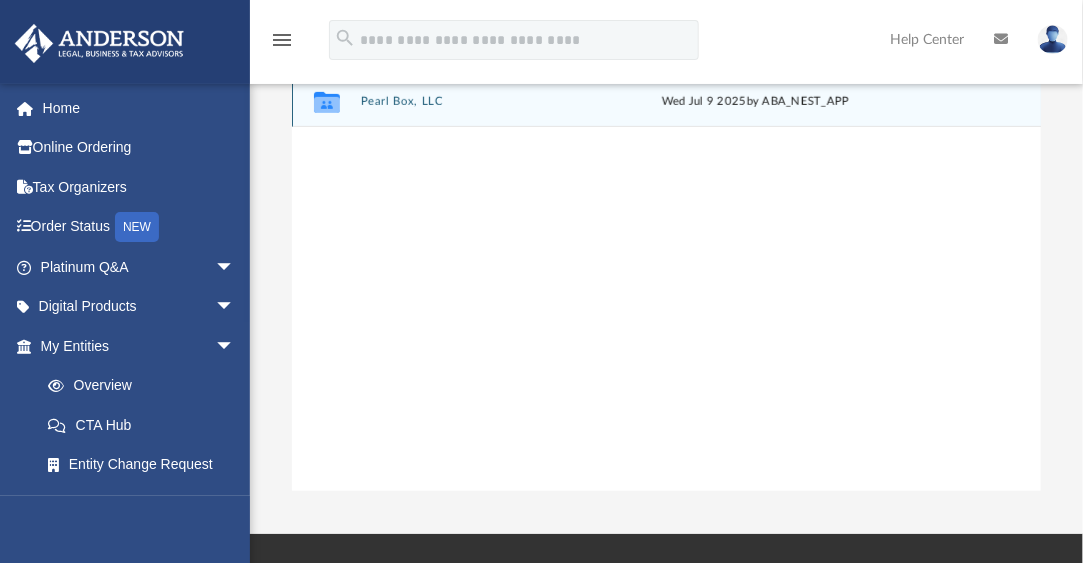 click on "Collaborated Folder Pearl Box, LLC Wed Jul 9 2025  by ABA_NEST_APP" at bounding box center [667, 102] 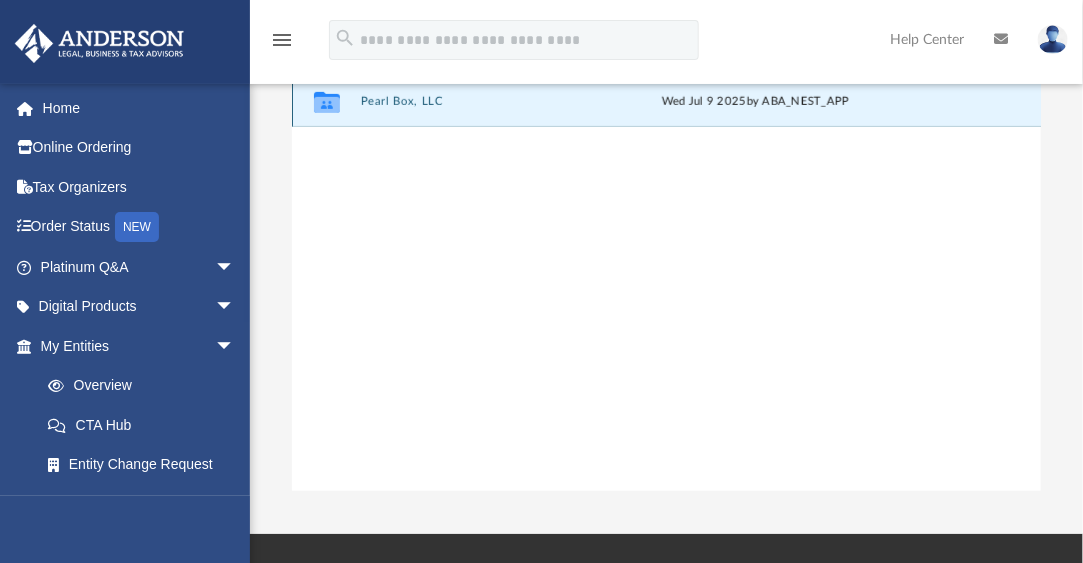 click 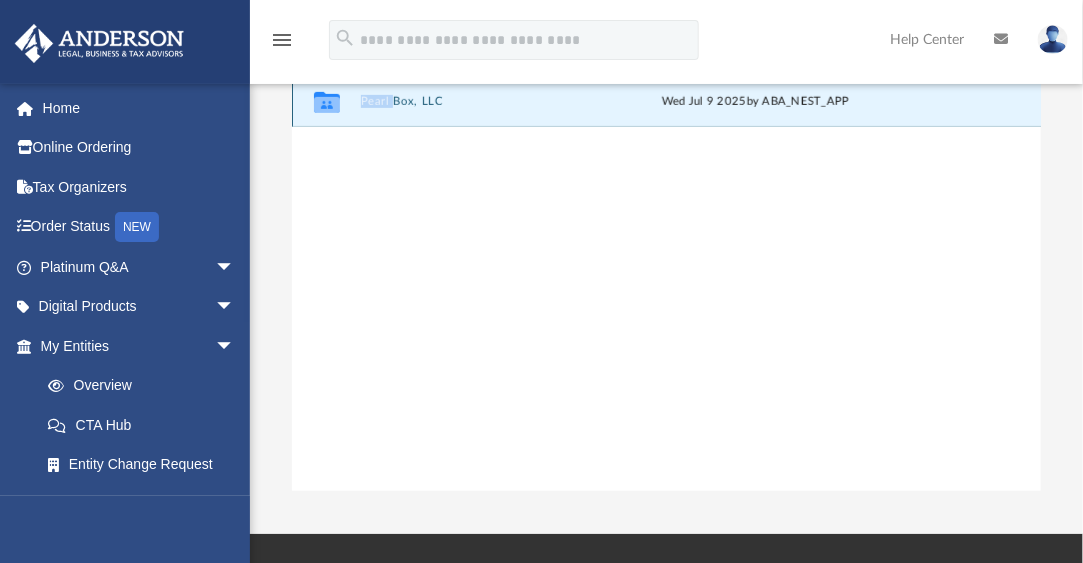 click 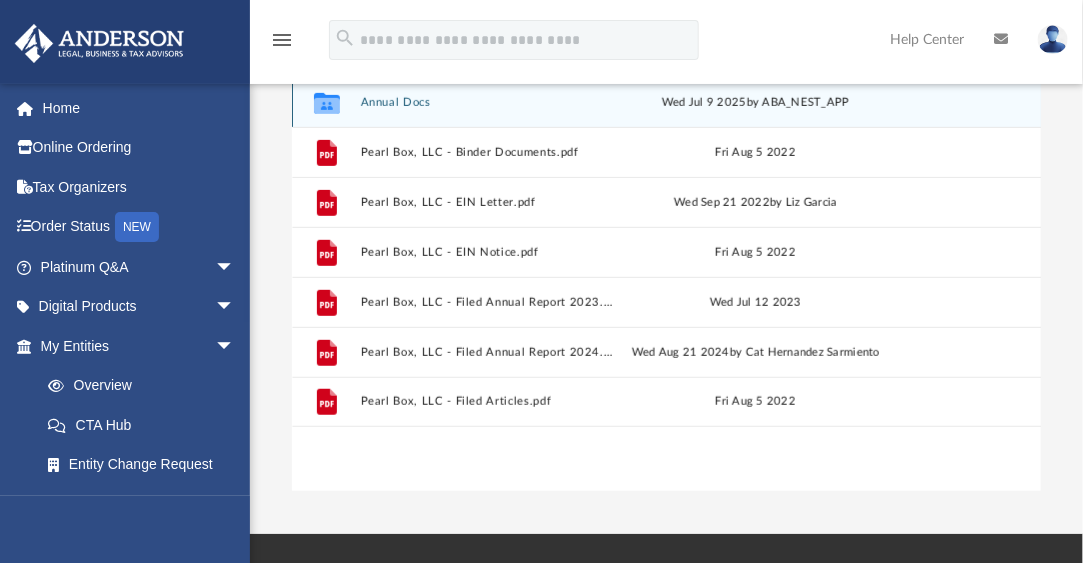 click on "Annual Docs" at bounding box center (489, 102) 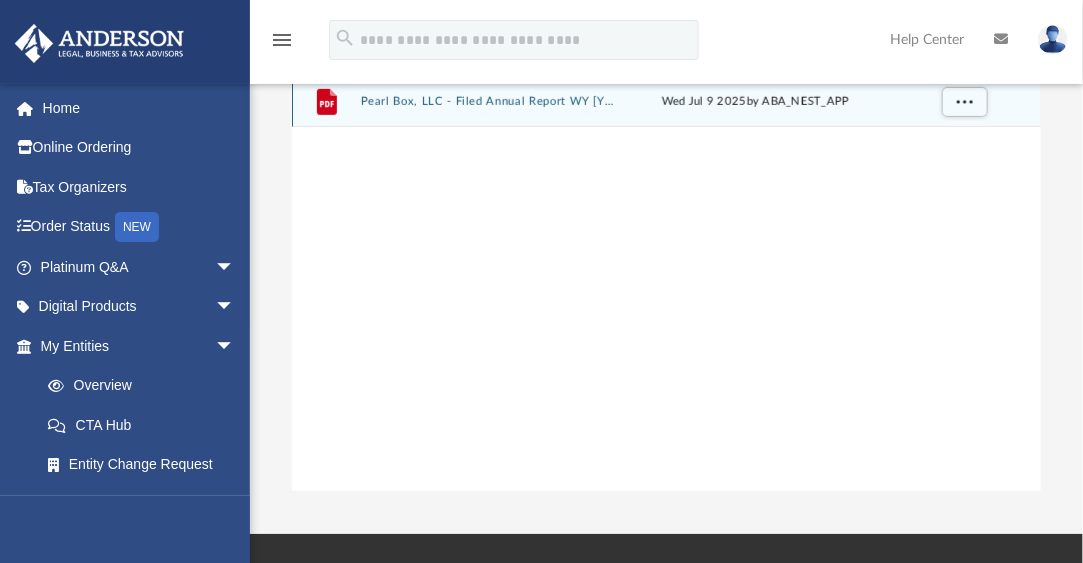 click on "Pearl Box, LLC - Filed Annual Report WY 2025.pdf" at bounding box center [489, 101] 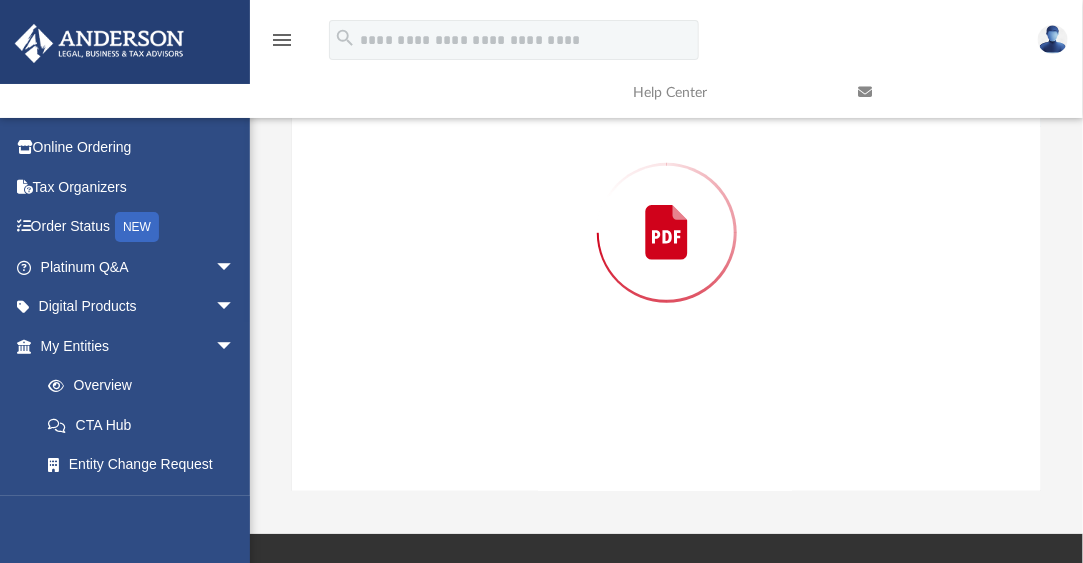 scroll, scrollTop: 195, scrollLeft: 0, axis: vertical 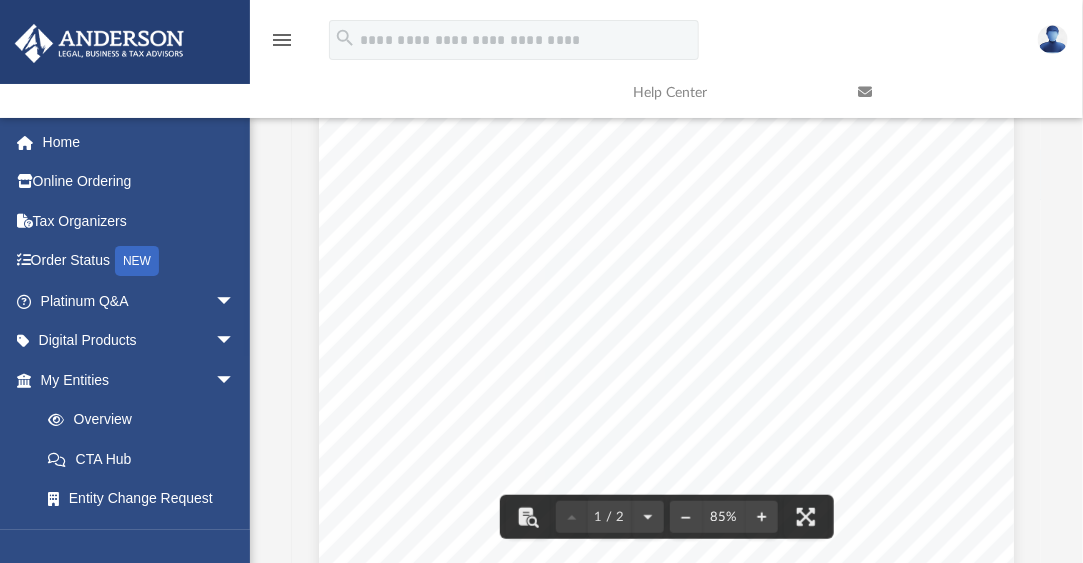 click on "2025   Limited Liability Company Annual Report • Please review the current Registered Agent information and, if it needs to be changed or updated, complete the appropriate form available from the Secretary of State’s website at https://sos.wyo.gov Pearl Box, LLC ID: 2: Principal Office Address Due on or Before: 1: Mailing Address State of Formation: For Office Use Only Phone: (800) 706-4741 Email: ra@andersonadvisors.com Wyoming Secretary of State License Tax Paid: Wyoming 2022-001144999 August 1, 2025 $60.00 11869531 AR Number: Herschler Bldg East, Ste.100 & 101, Cheyenne, WY 82002-0020 307-777-7311 https://wyobiz.wyo.gov/Business/AnnualReport.aspx 1716 Capitol Ave Suite 100 Cheyenne, WY 82001 Current Registered Agent: ANDERSON REGISTERED AGENTS 1718 Capitol Ave. Cheyenne, Wy 82001 1718 Capitol Ave. Cheyenne, Wy 82001 July 9, 2025 James Morris James Morris Signature   Date I hereby certify under the penalty of perjury that the information I am submitting is true and correct to the best of my knowledge." at bounding box center [666, 512] 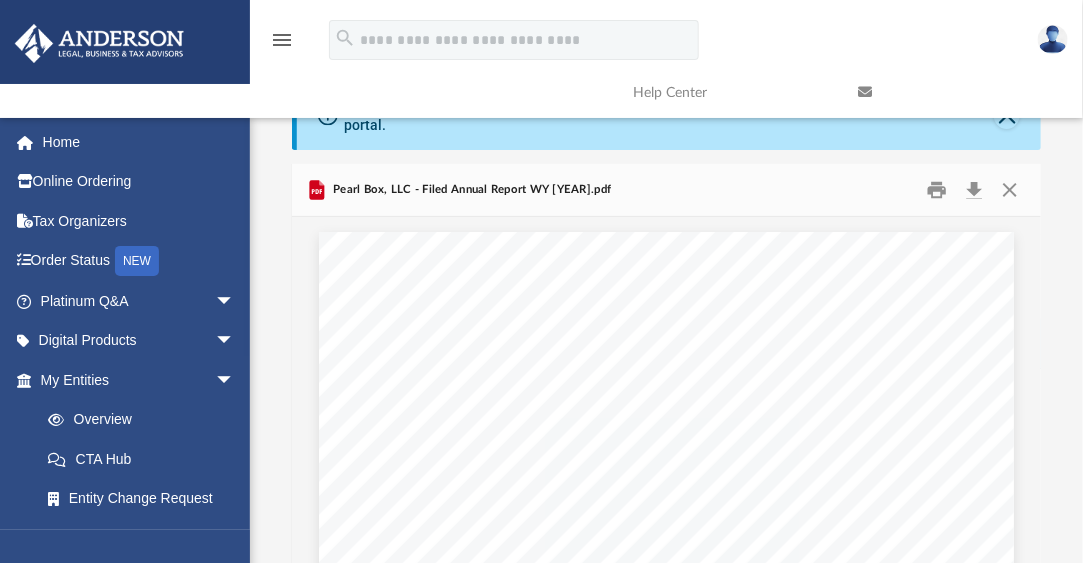 scroll, scrollTop: 6, scrollLeft: 0, axis: vertical 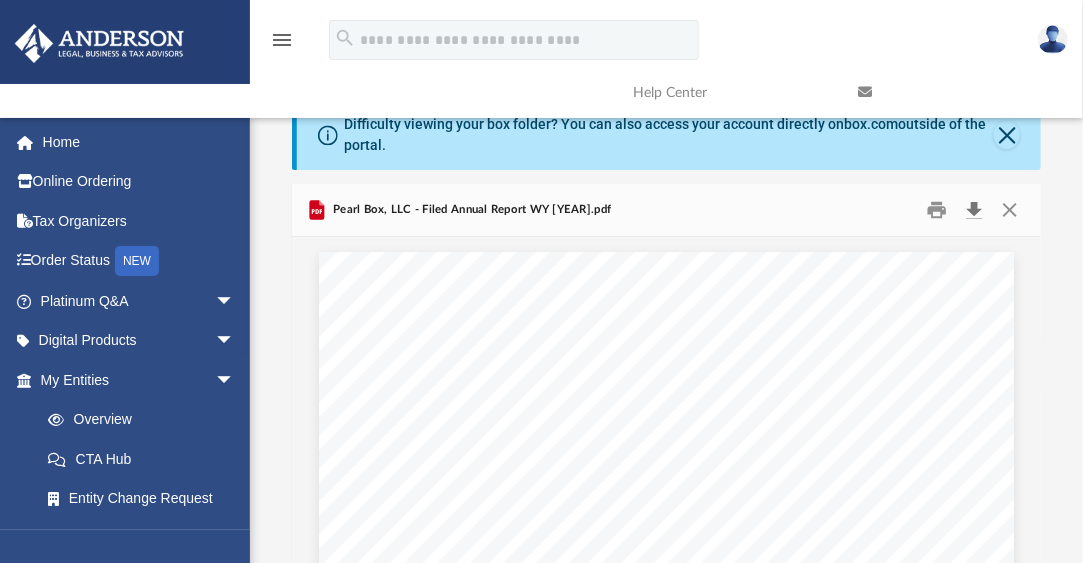 click at bounding box center [974, 210] 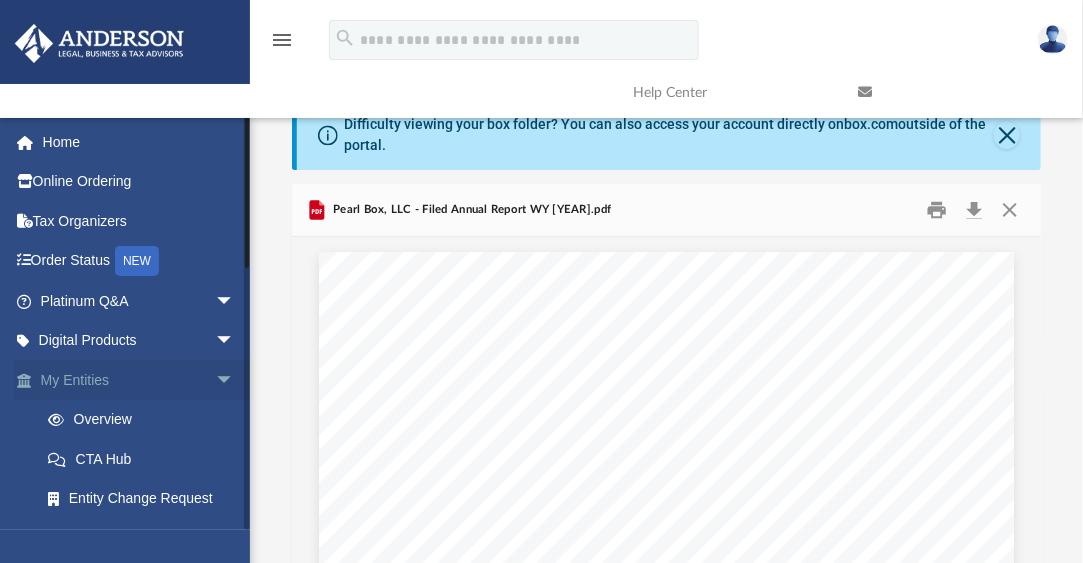 click on "My Entities arrow_drop_down" at bounding box center [139, 380] 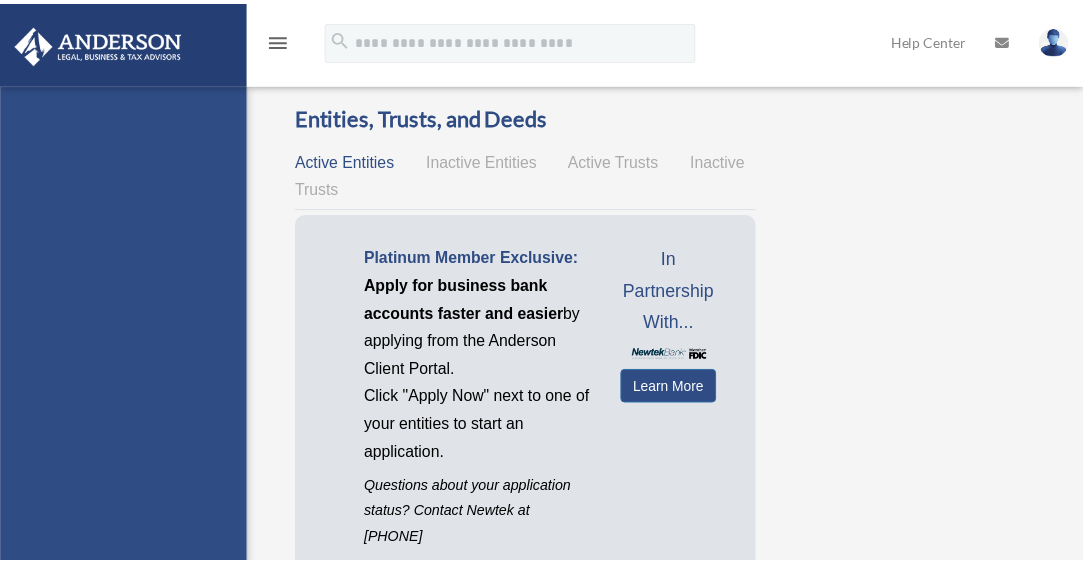 scroll, scrollTop: 0, scrollLeft: 0, axis: both 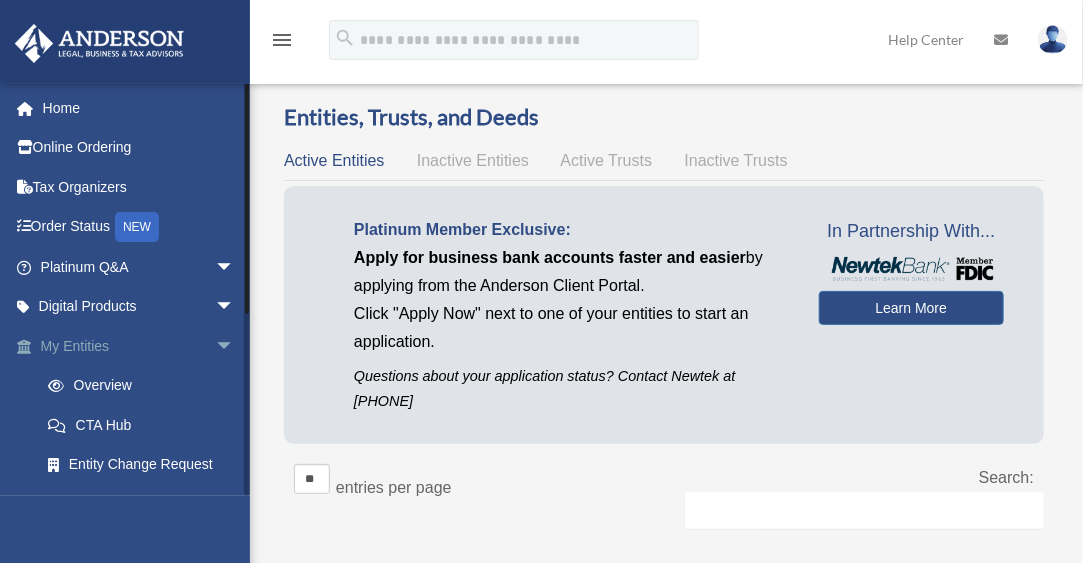 click on "arrow_drop_down" at bounding box center [235, 346] 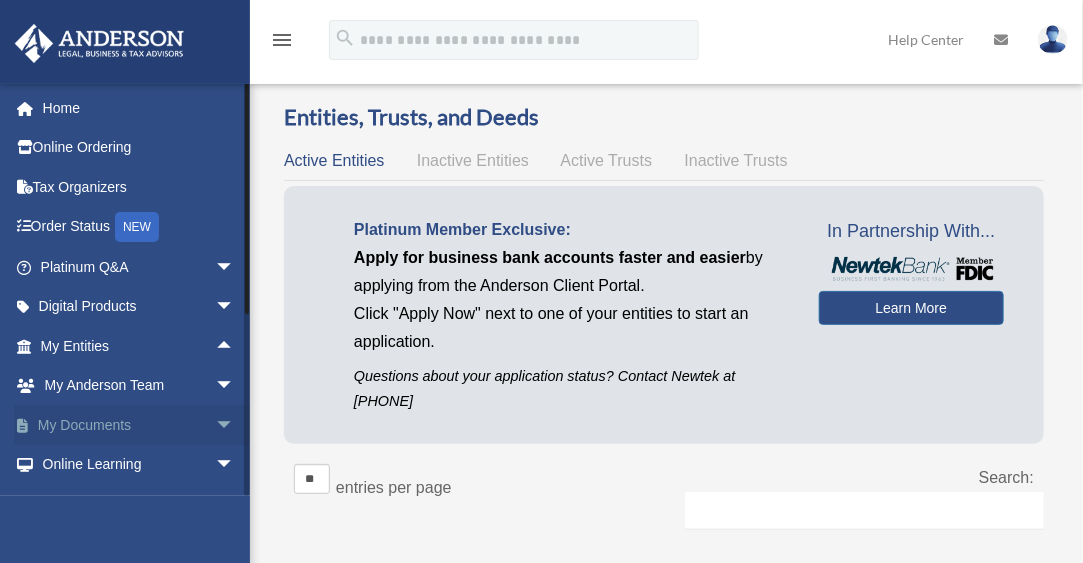 click on "arrow_drop_down" at bounding box center [235, 425] 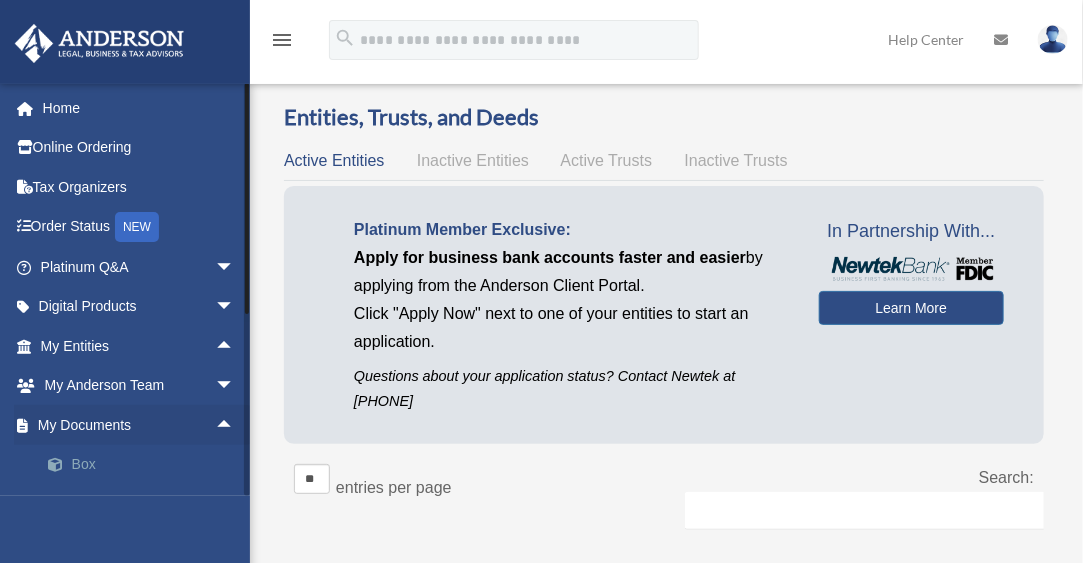 click on "Box" at bounding box center [146, 465] 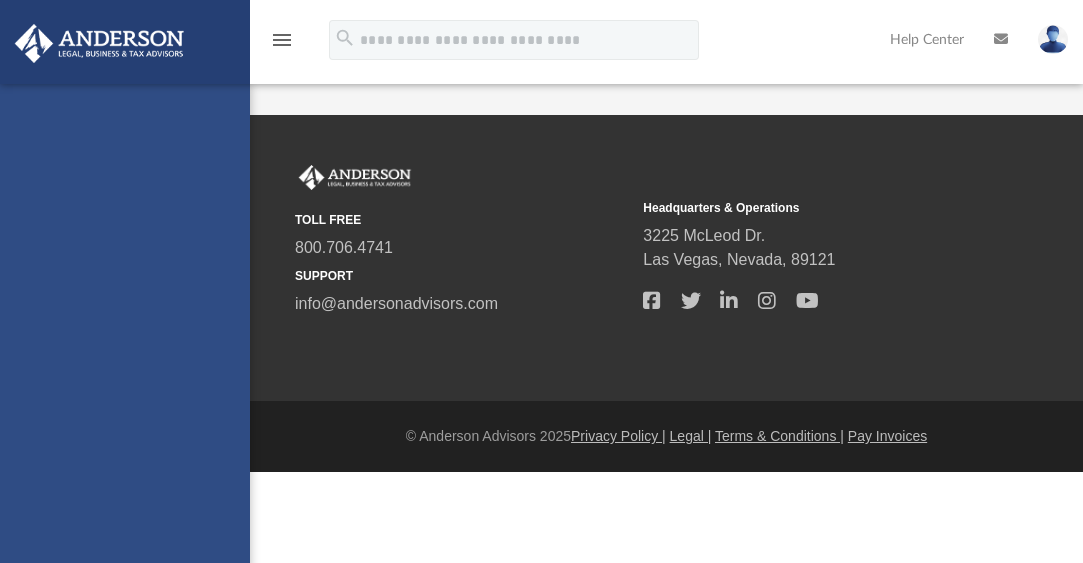 scroll, scrollTop: 0, scrollLeft: 0, axis: both 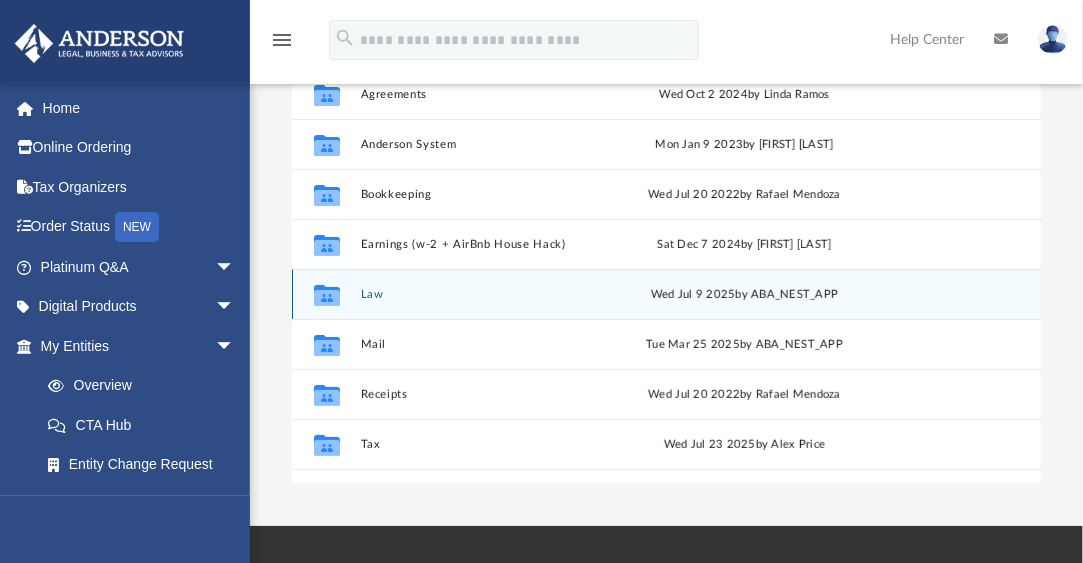 click on "Law" at bounding box center [485, 294] 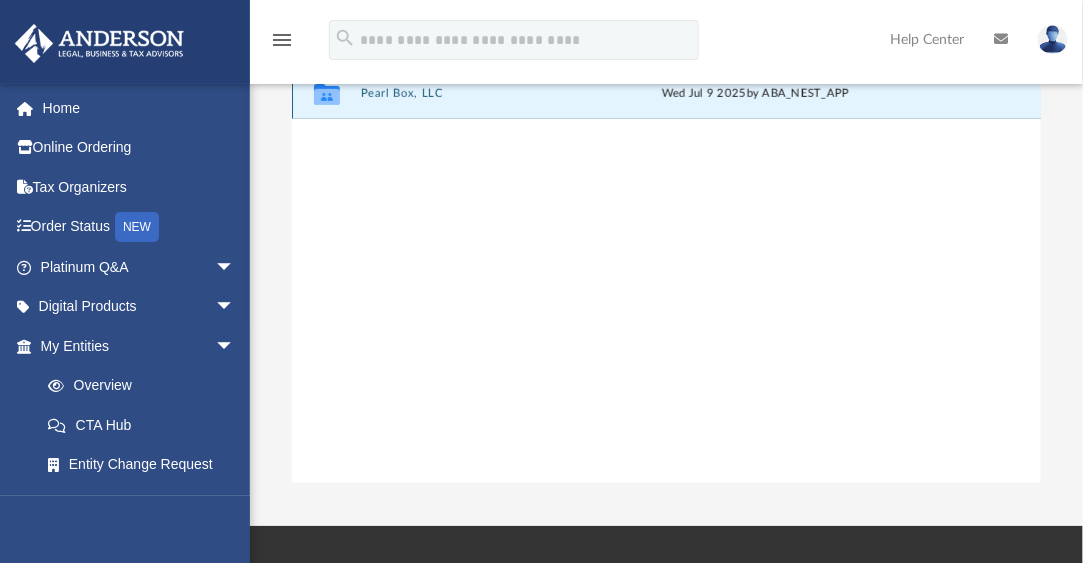click on "Pearl Box, LLC" at bounding box center (489, 93) 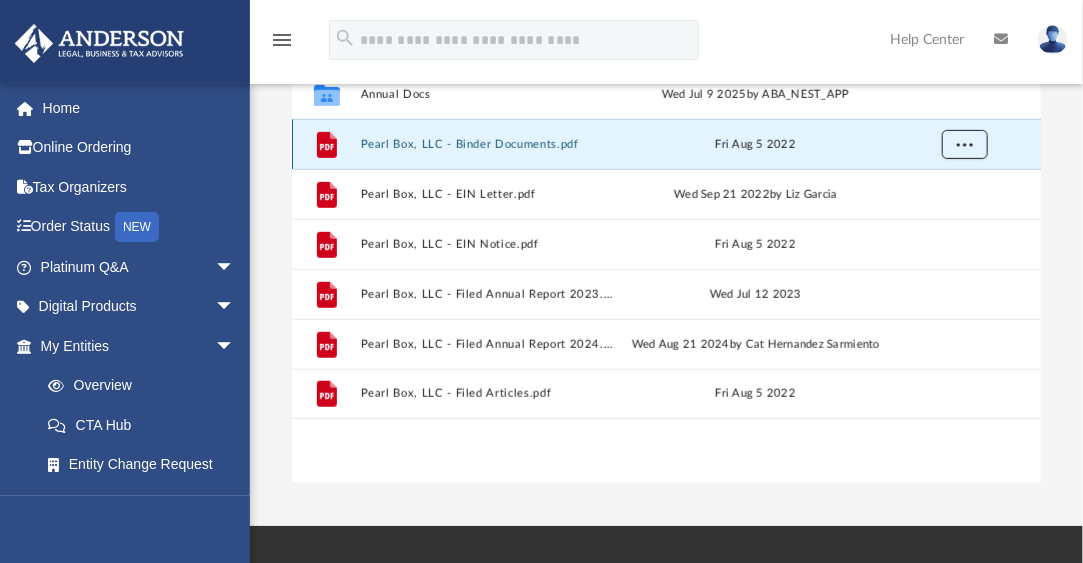click at bounding box center [964, 143] 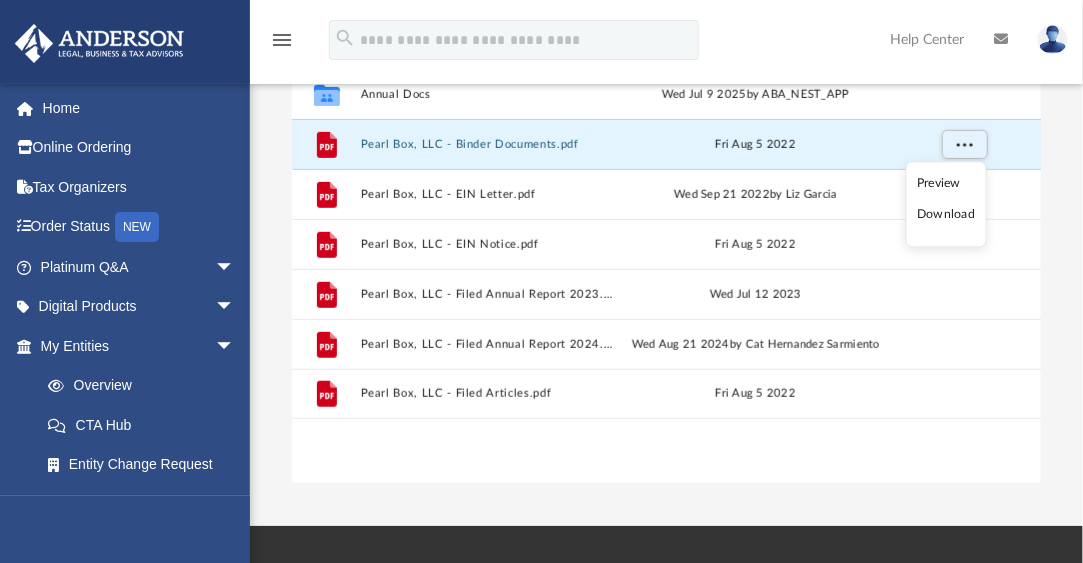 click on "Download" at bounding box center (946, 215) 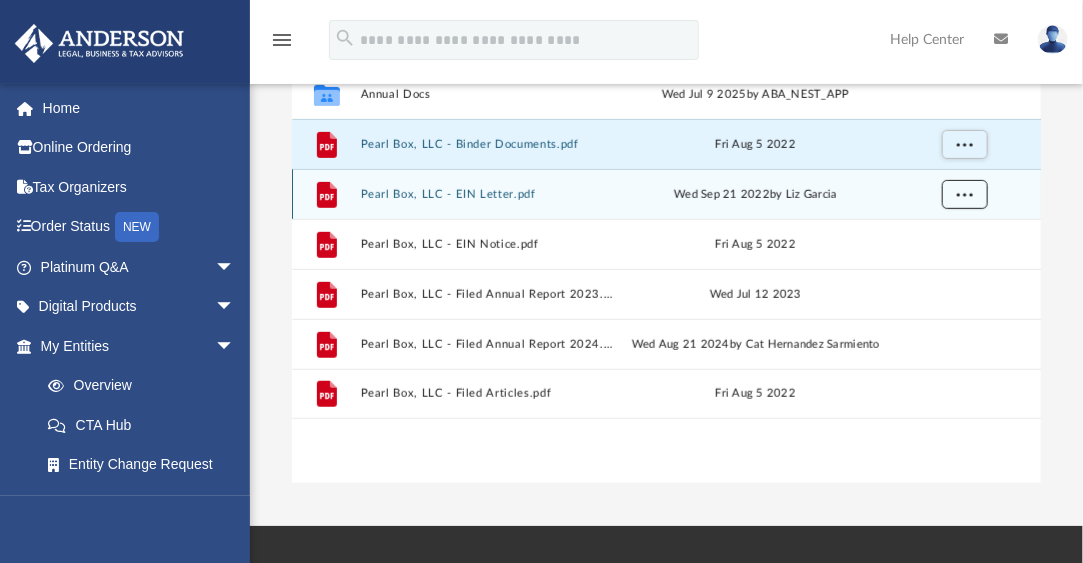 click at bounding box center [964, 195] 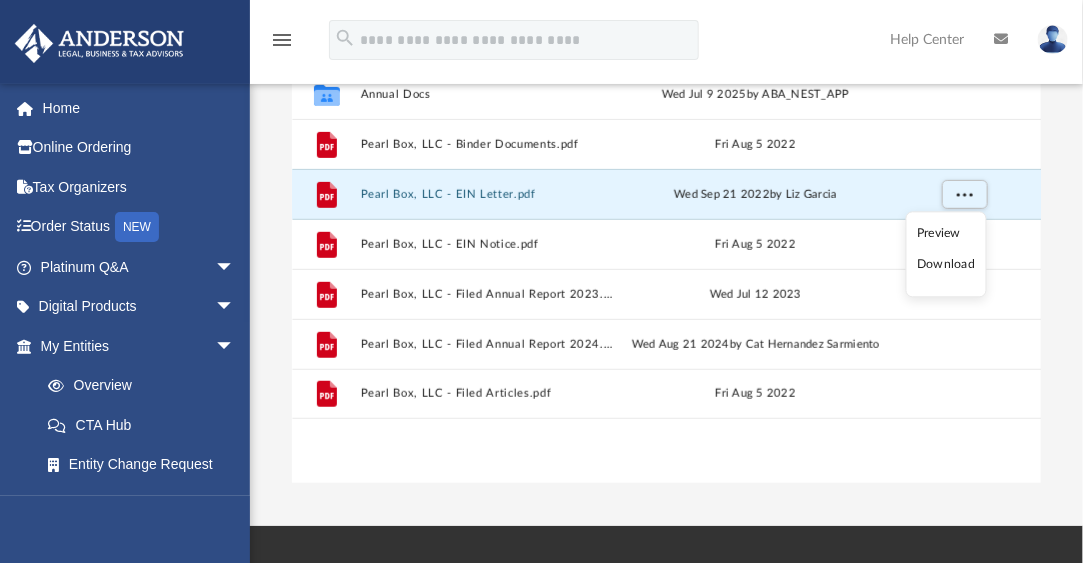 click on "Download" at bounding box center (946, 265) 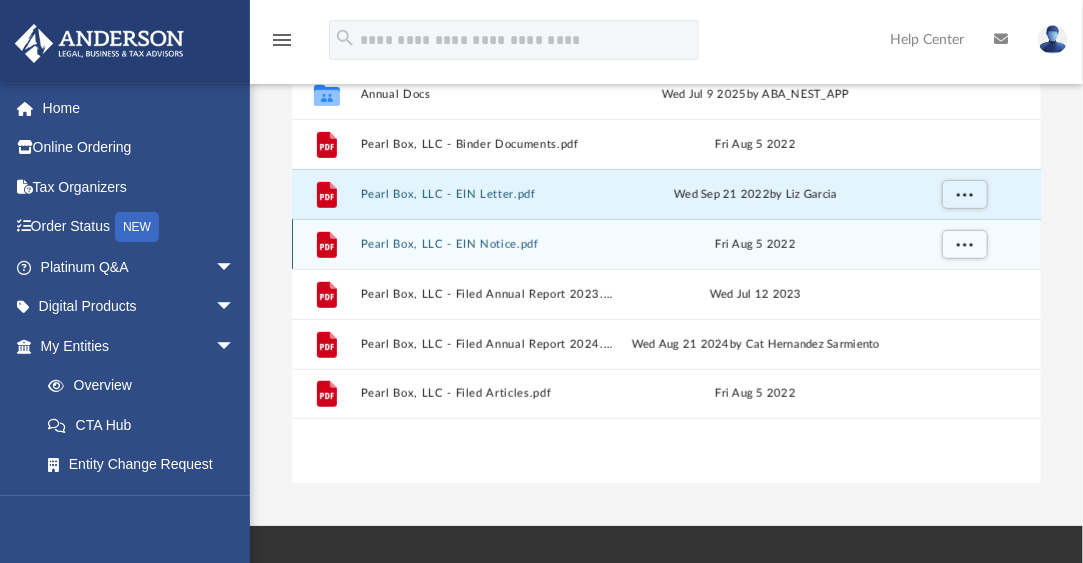 click on "Fri Aug 5 2022" at bounding box center [756, 245] 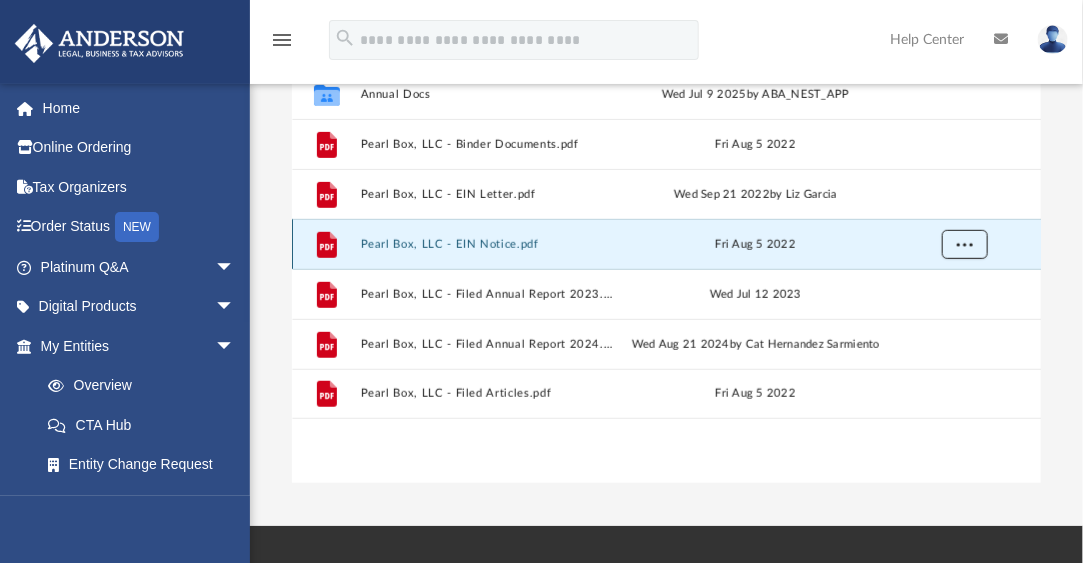 click at bounding box center (964, 245) 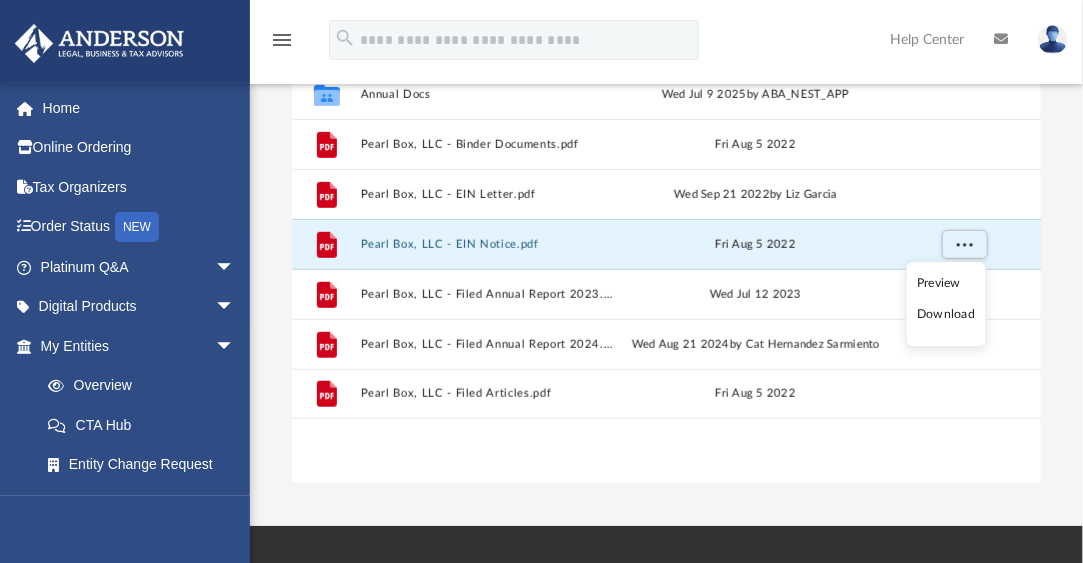 click on "Download" at bounding box center [946, 315] 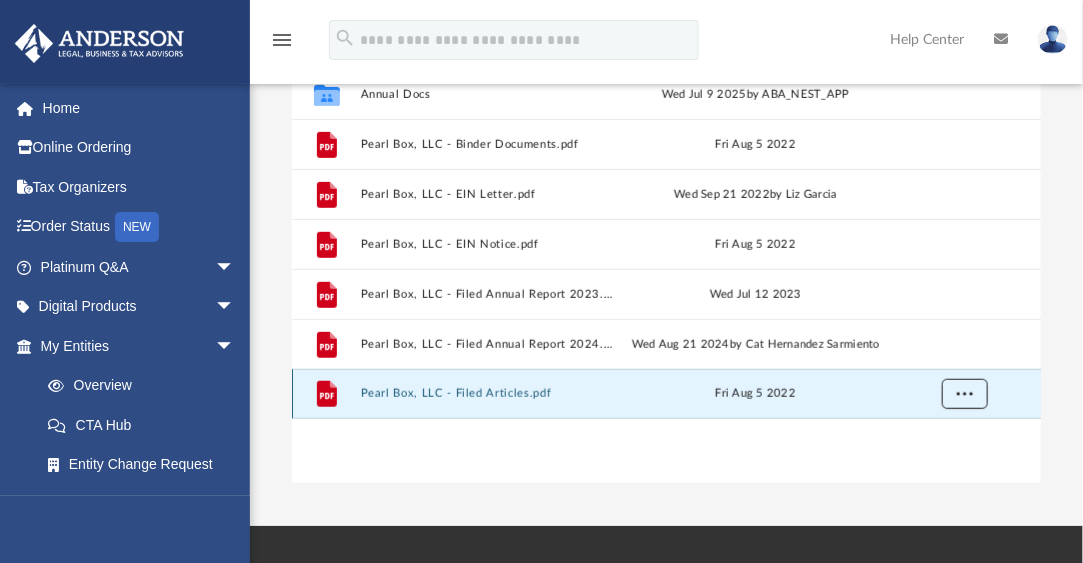 click at bounding box center [964, 393] 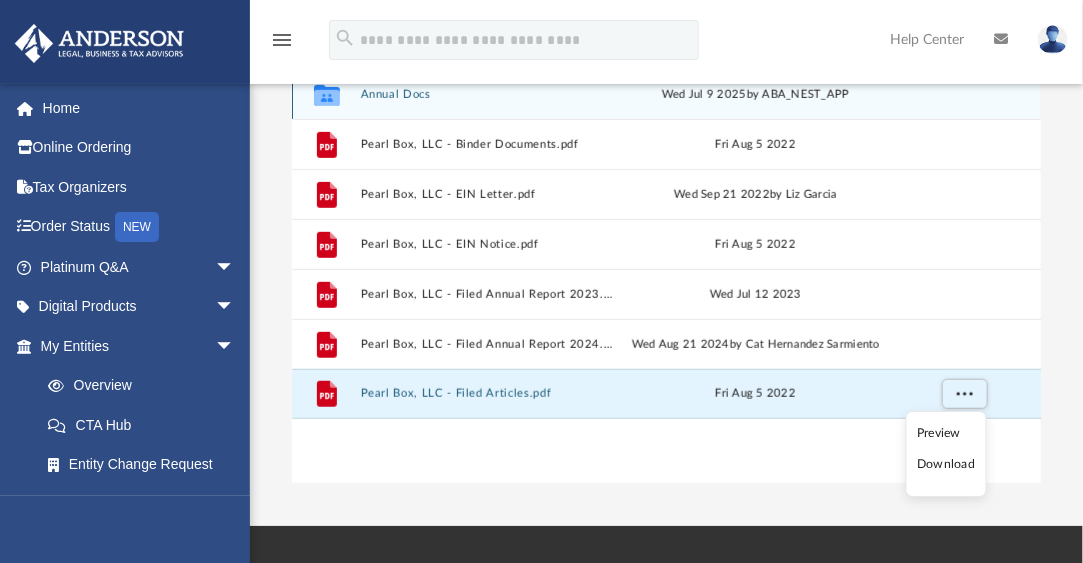 click on "Collaborated Folder Annual Docs Wed Jul 9 2025  by ABA_NEST_APP" at bounding box center (667, 94) 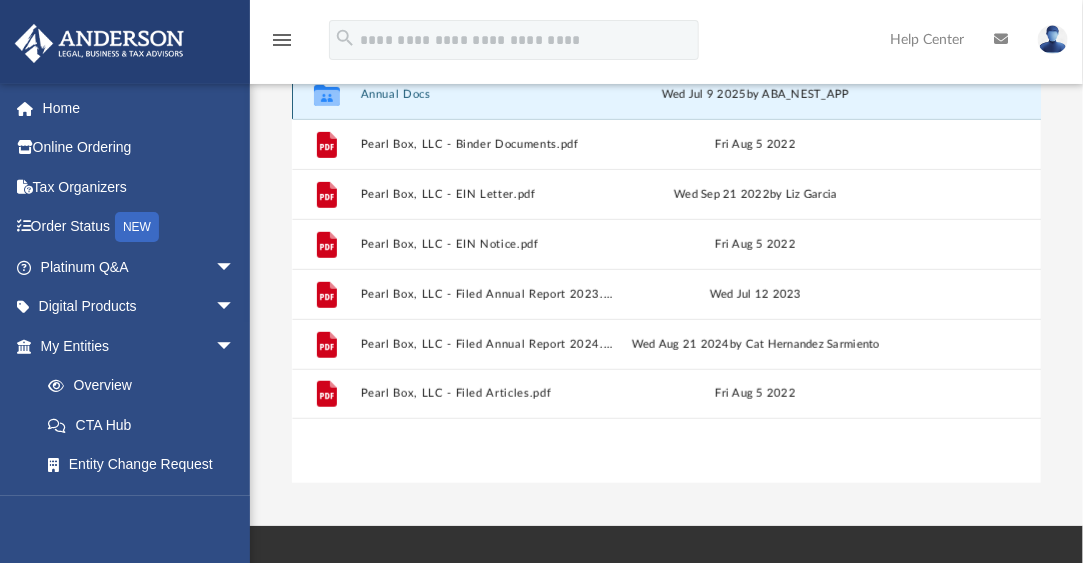 click 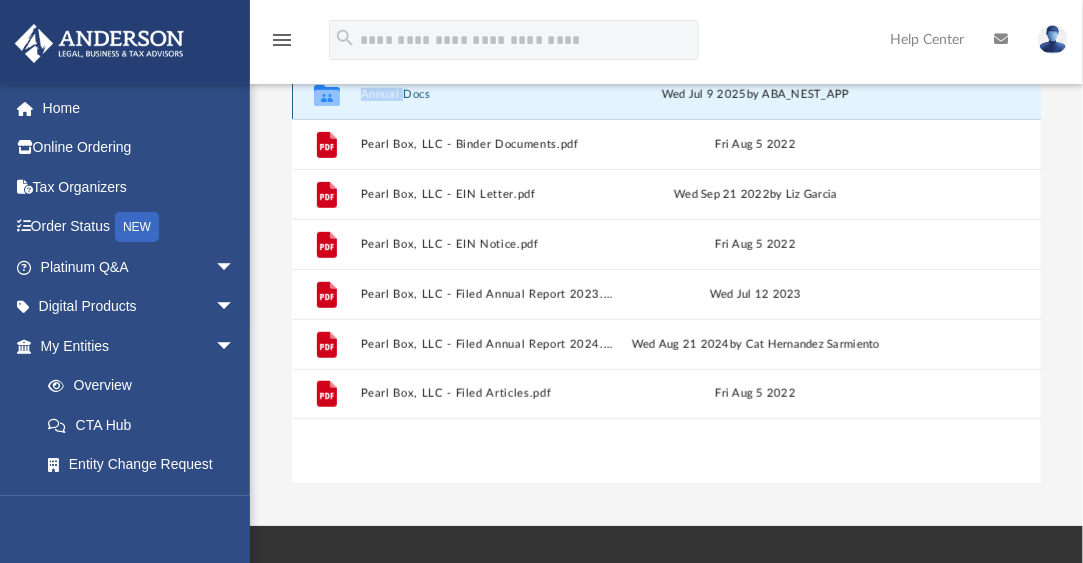 click 